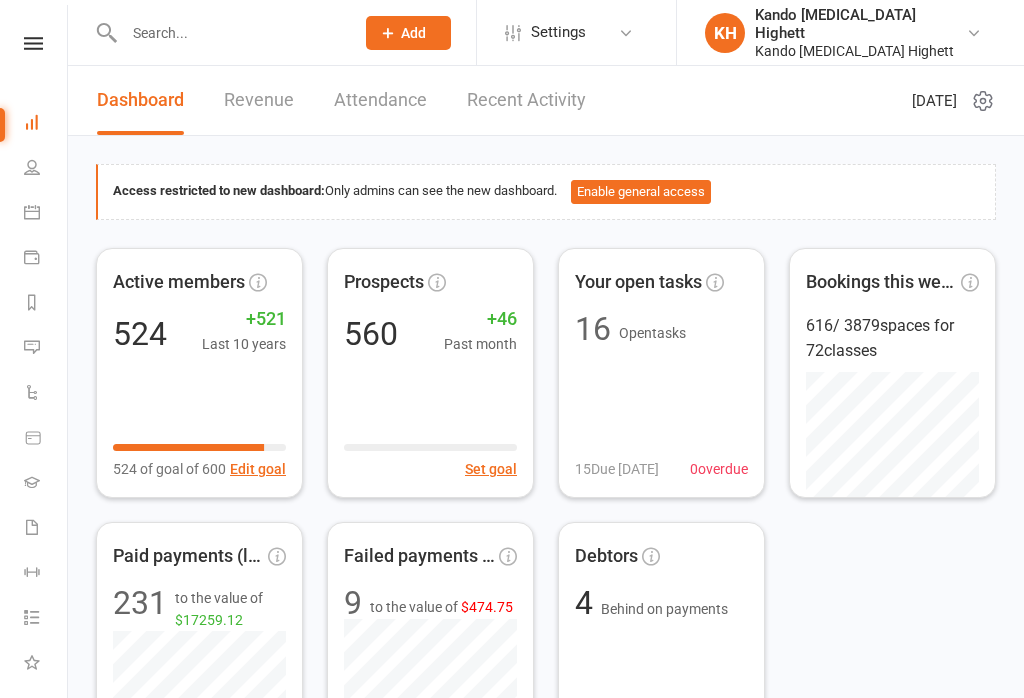 scroll, scrollTop: 0, scrollLeft: 0, axis: both 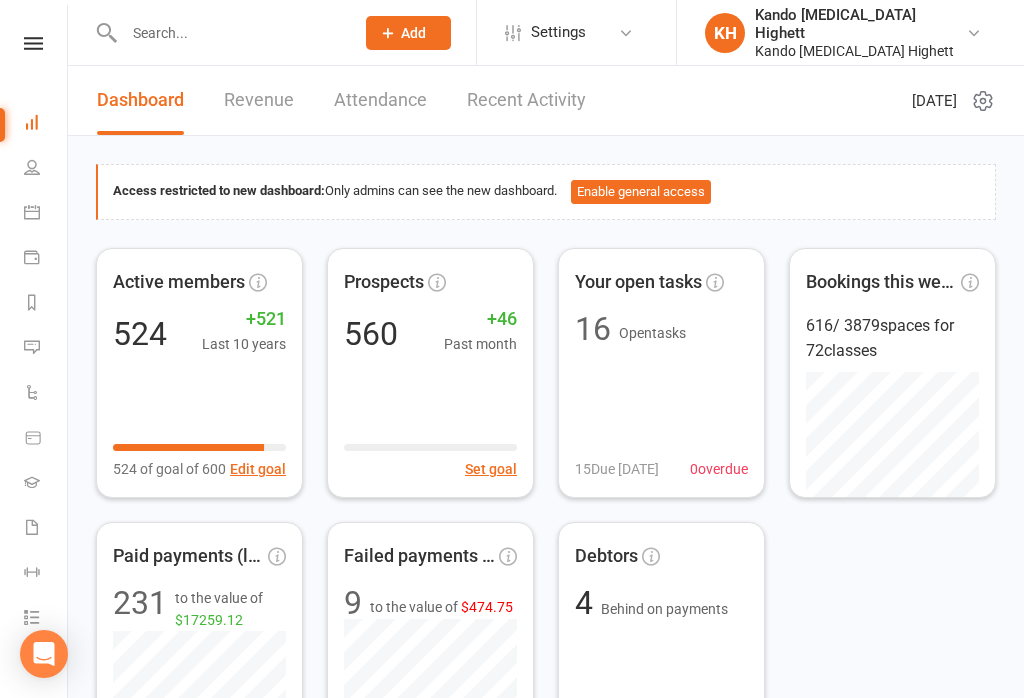 click on "People" at bounding box center (33, 169) 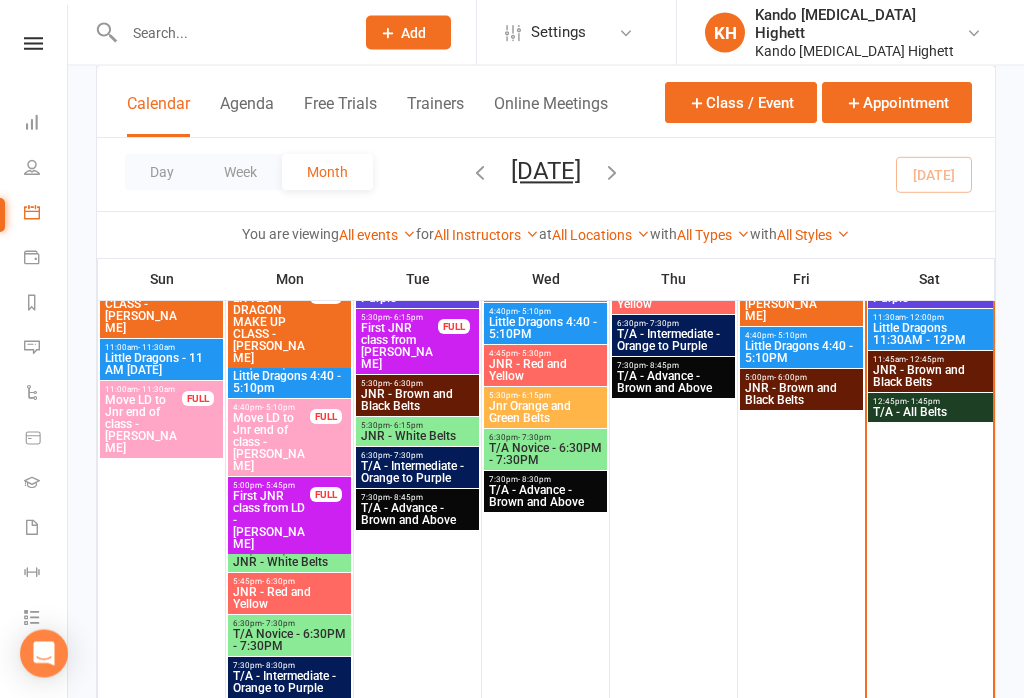 scroll, scrollTop: 1413, scrollLeft: 0, axis: vertical 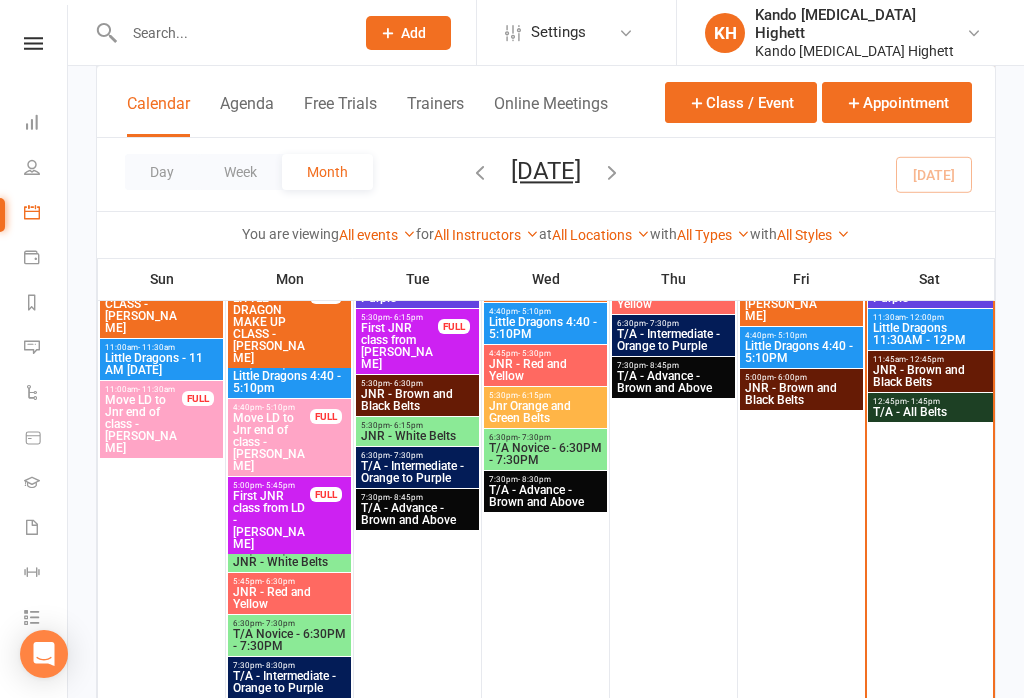 click on "11:45am  - 12:45pm" at bounding box center [930, 359] 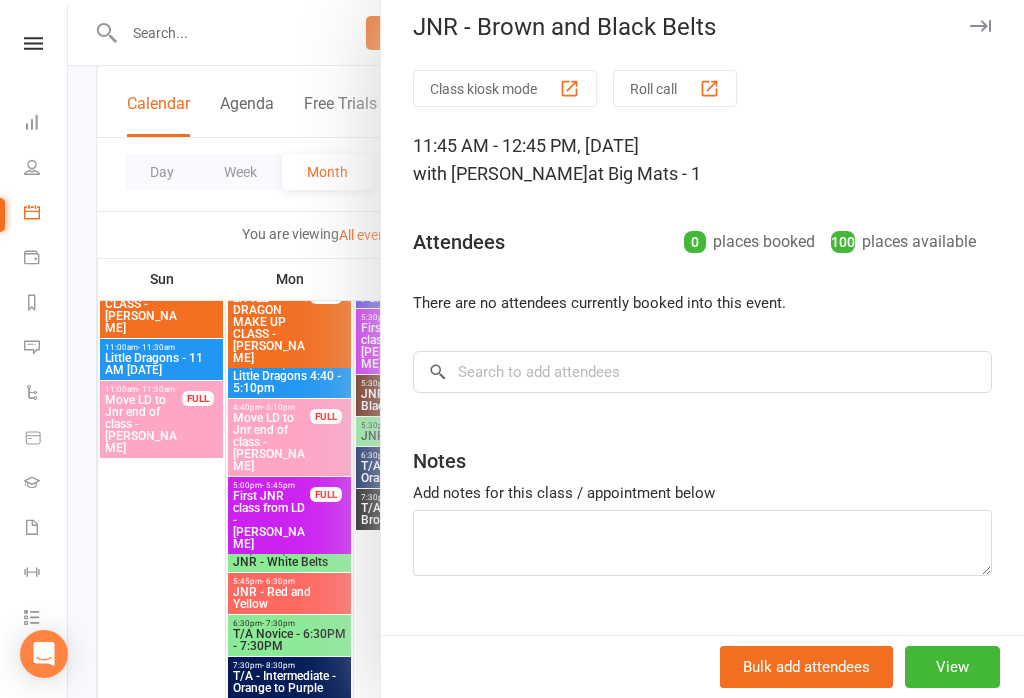 scroll, scrollTop: 17, scrollLeft: 0, axis: vertical 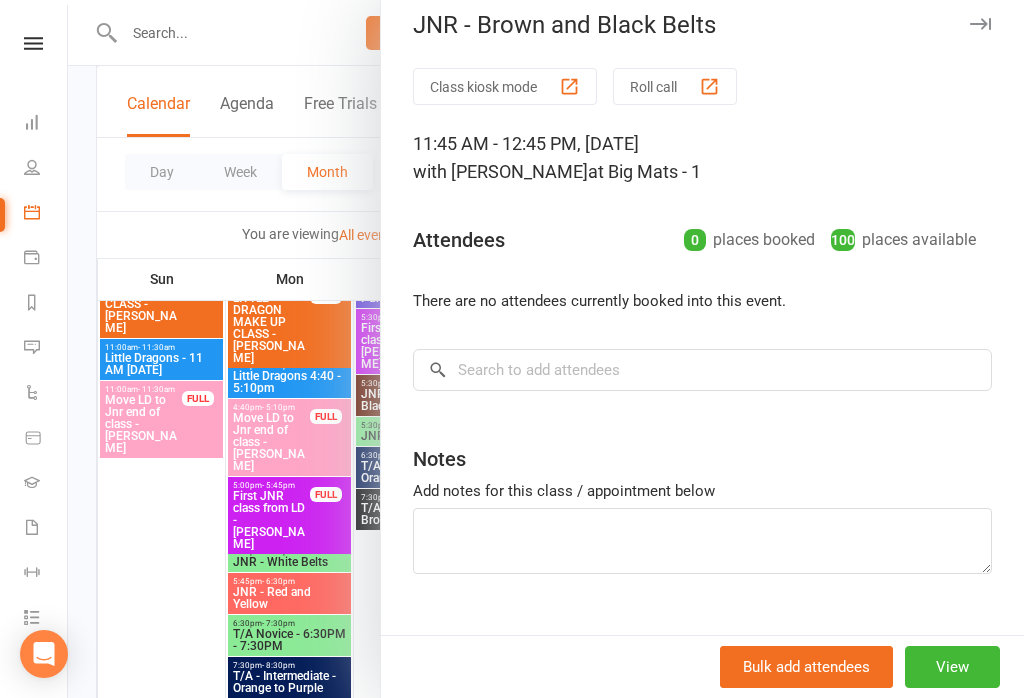 click on "JNR - Brown and Black Belts Class kiosk mode  Roll call  11:45 AM - 12:45 PM, Saturday, July, 12, 2025 with Justin Qubrosi  at  Big Mats - 1  Attendees  0  places booked 100  places available There are no attendees currently booked into this event. × No results
Notes  Add notes for this class / appointment below Bulk add attendees  View" at bounding box center (702, 349) 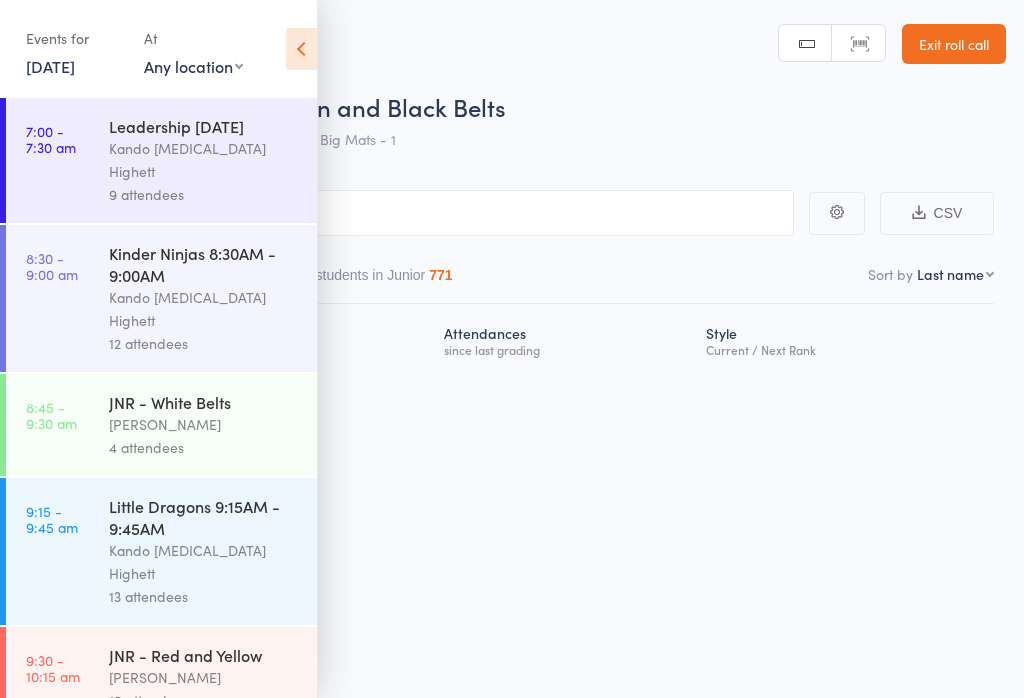 scroll, scrollTop: 0, scrollLeft: 0, axis: both 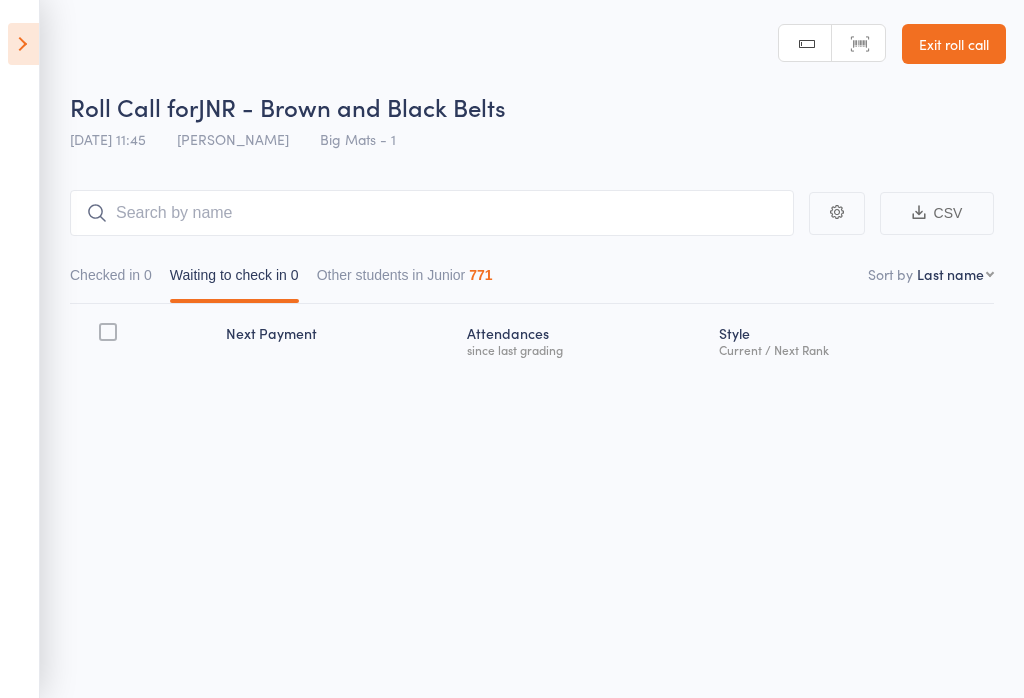 click at bounding box center (23, 44) 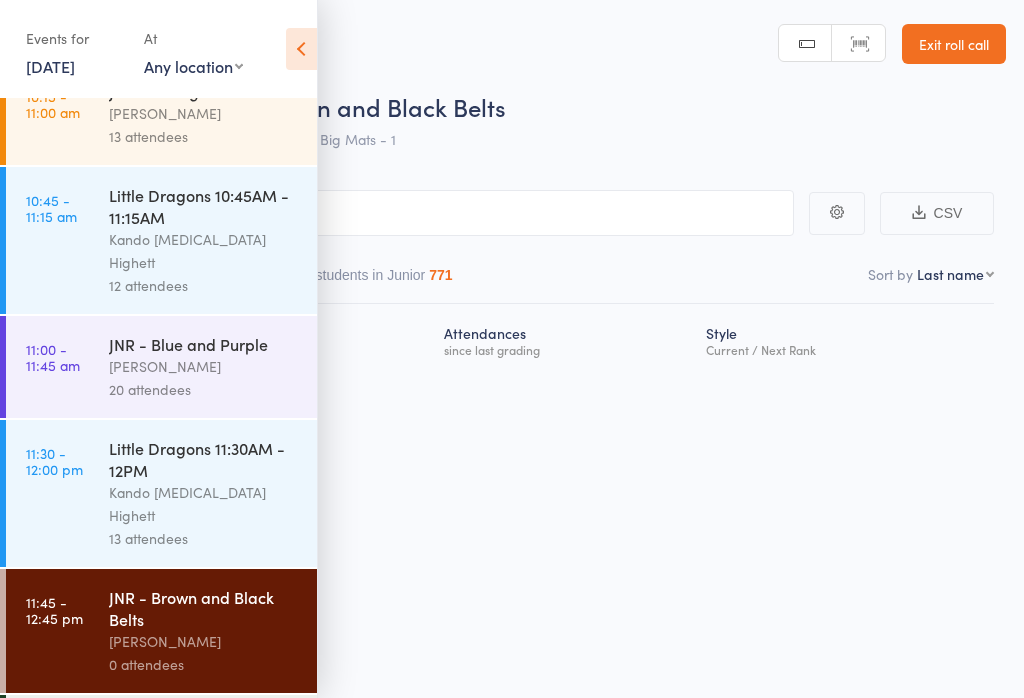 scroll, scrollTop: 816, scrollLeft: 0, axis: vertical 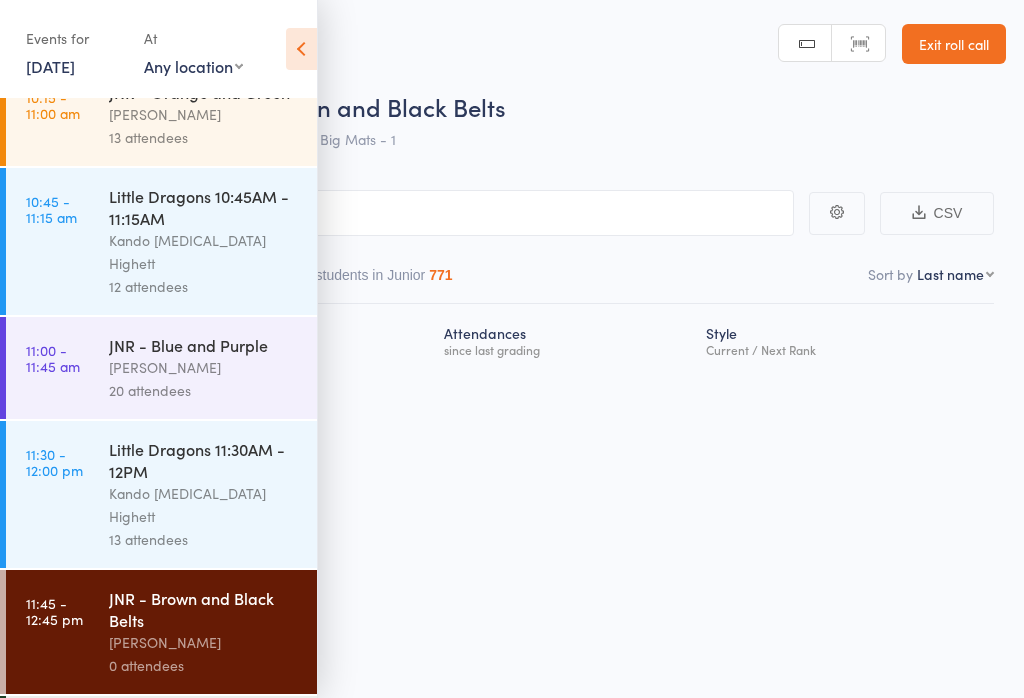click at bounding box center (301, 49) 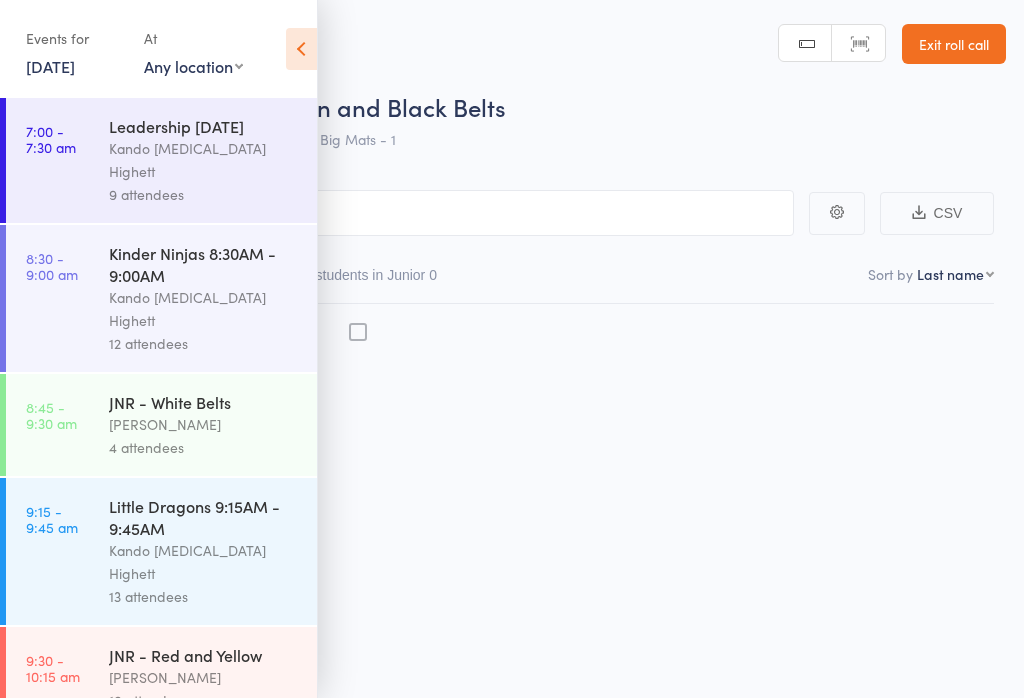 scroll, scrollTop: 0, scrollLeft: 0, axis: both 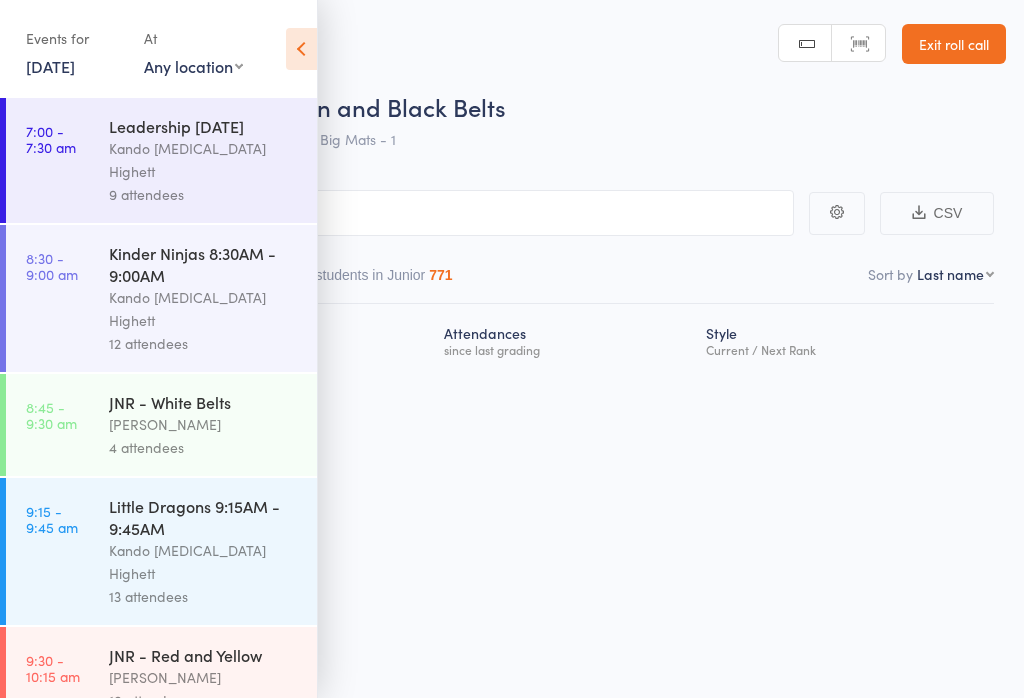 click on "Exit roll call" at bounding box center [954, 44] 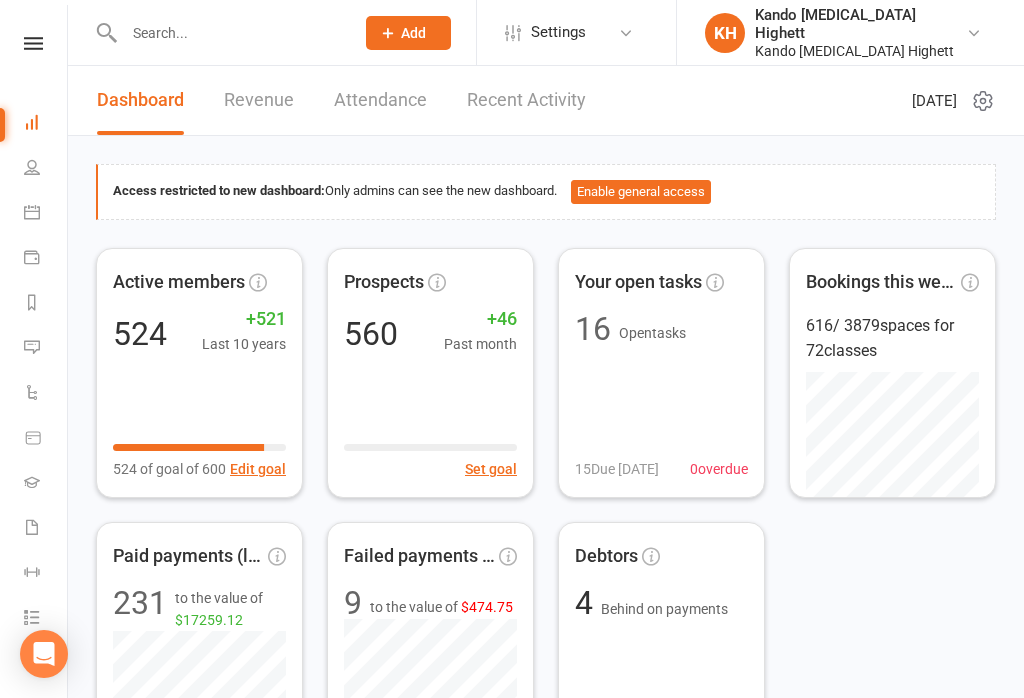 scroll, scrollTop: 0, scrollLeft: 0, axis: both 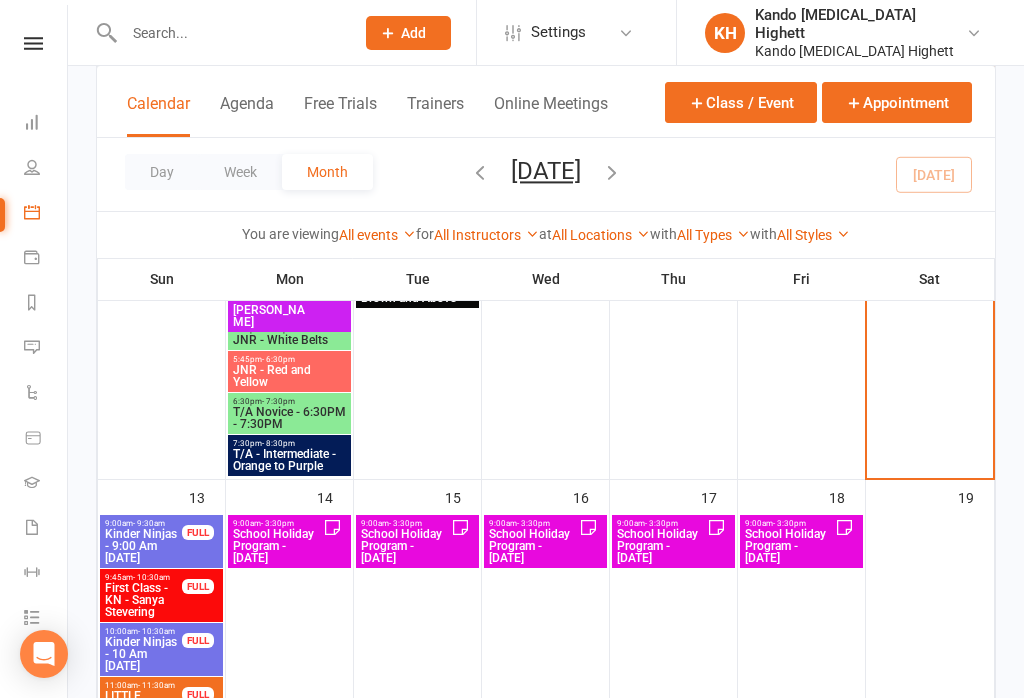 click on "School Holiday Program - Friday" at bounding box center (789, 546) 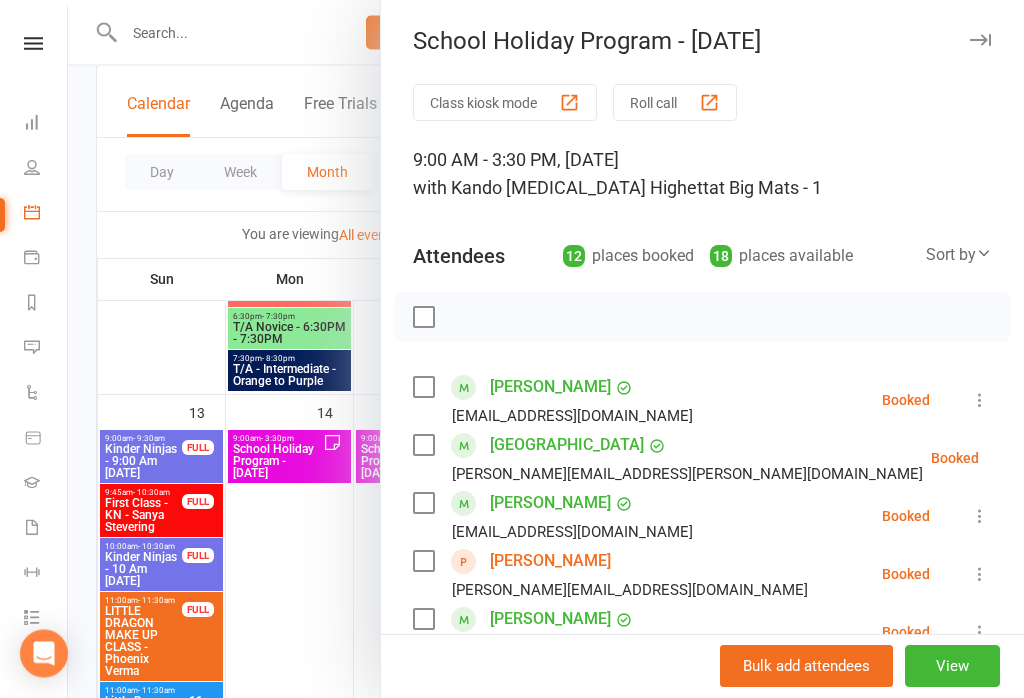 scroll, scrollTop: 1721, scrollLeft: 0, axis: vertical 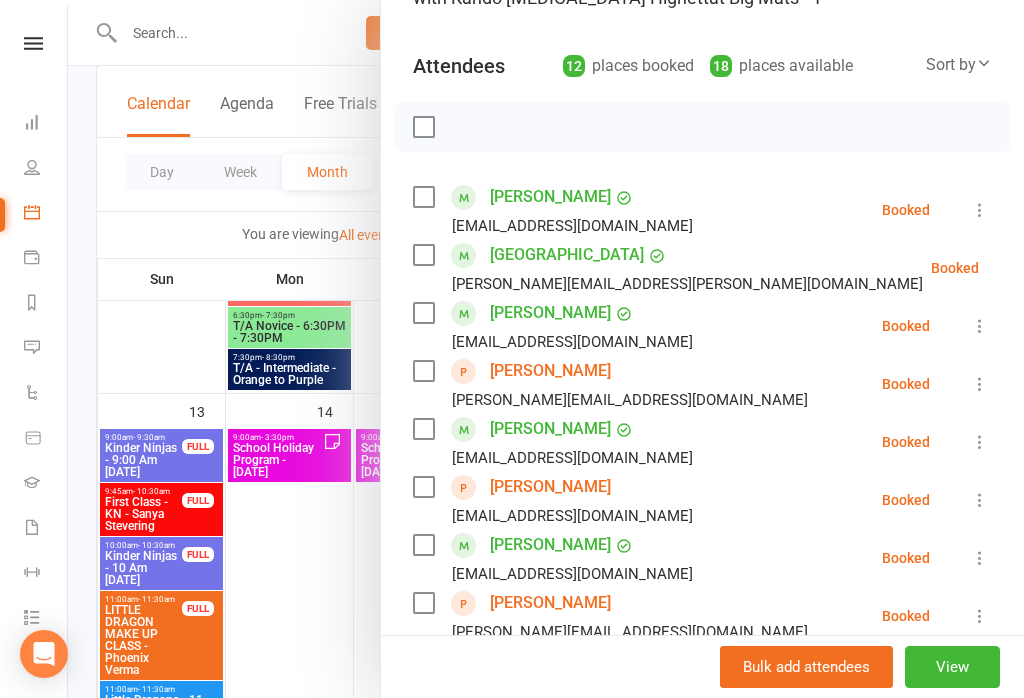 click at bounding box center (546, 349) 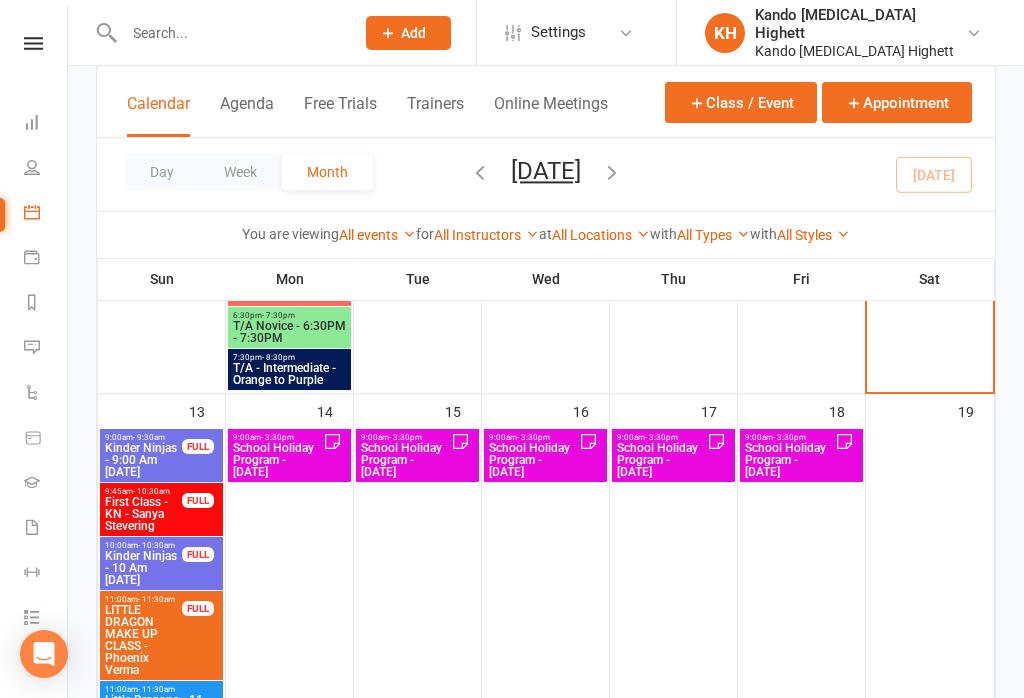 click on "School Holiday Program - Thursday" at bounding box center [661, 460] 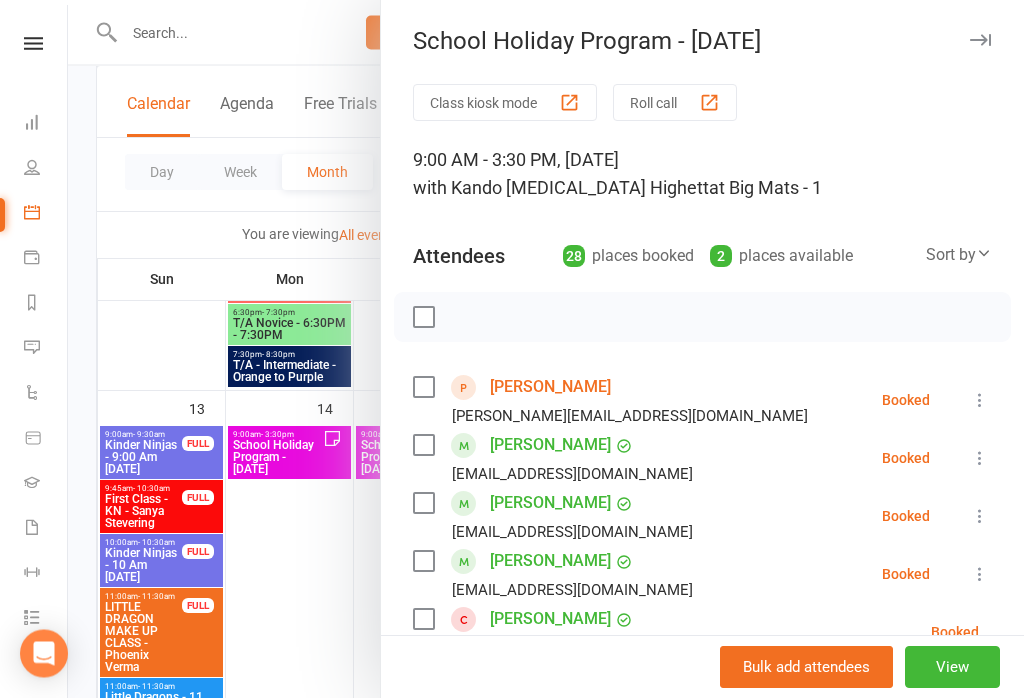 scroll, scrollTop: 1728, scrollLeft: 0, axis: vertical 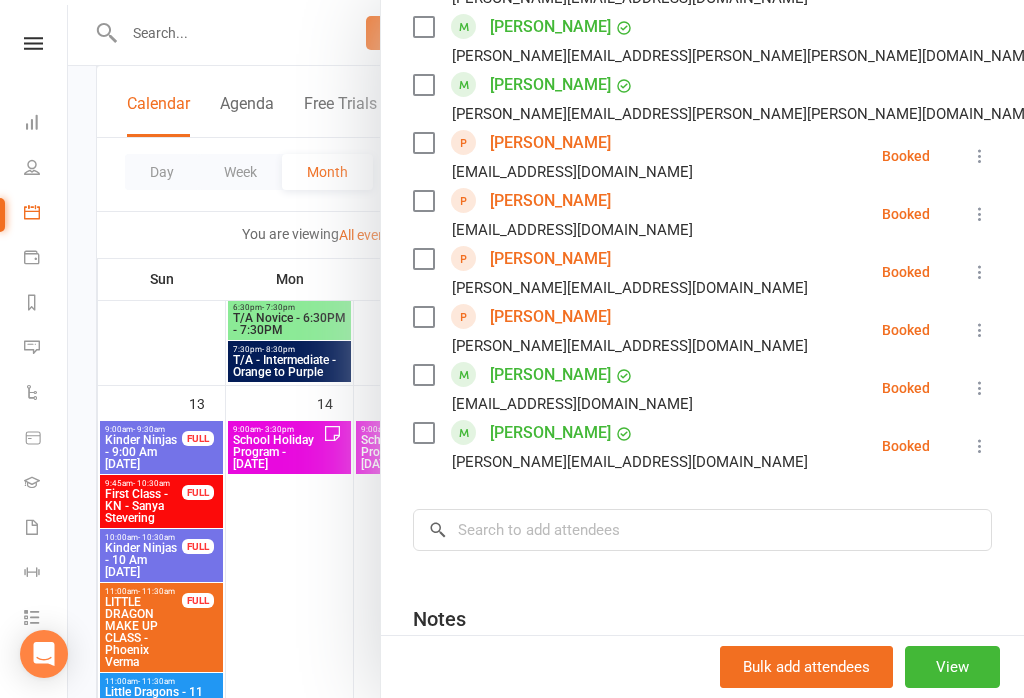 click at bounding box center [546, 349] 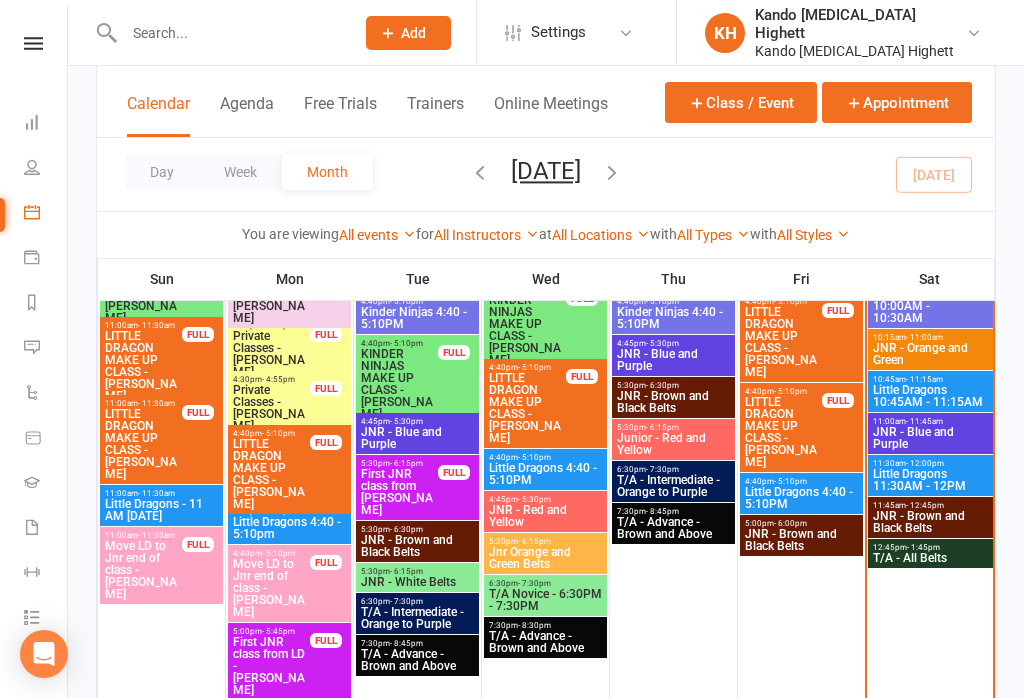 scroll, scrollTop: 1269, scrollLeft: 0, axis: vertical 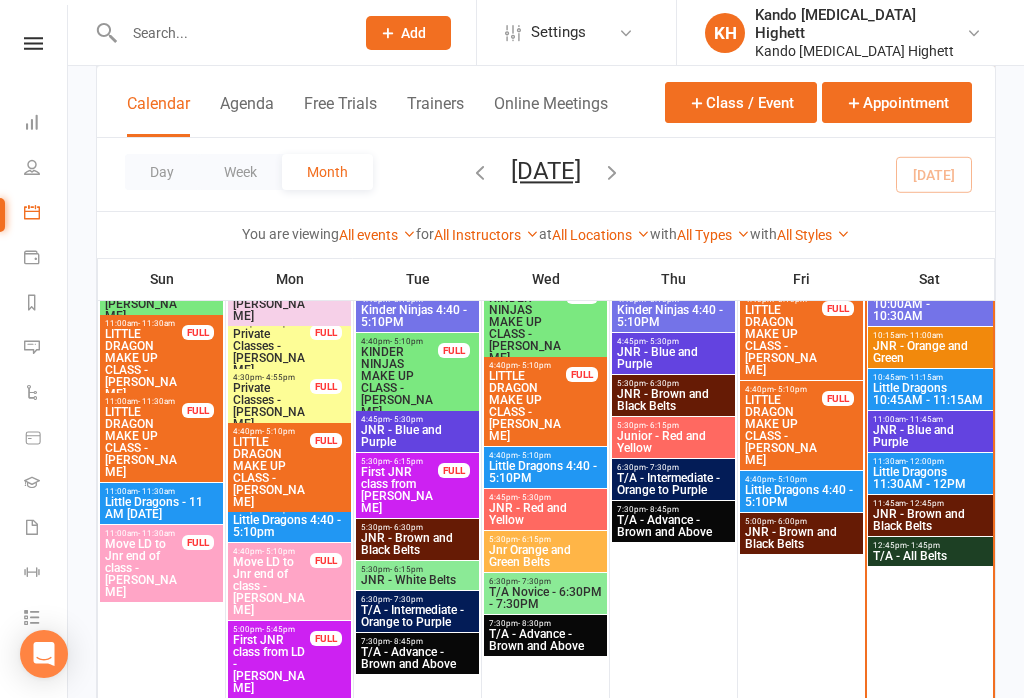 click on "JNR - Brown and Black Belts" at bounding box center (930, 520) 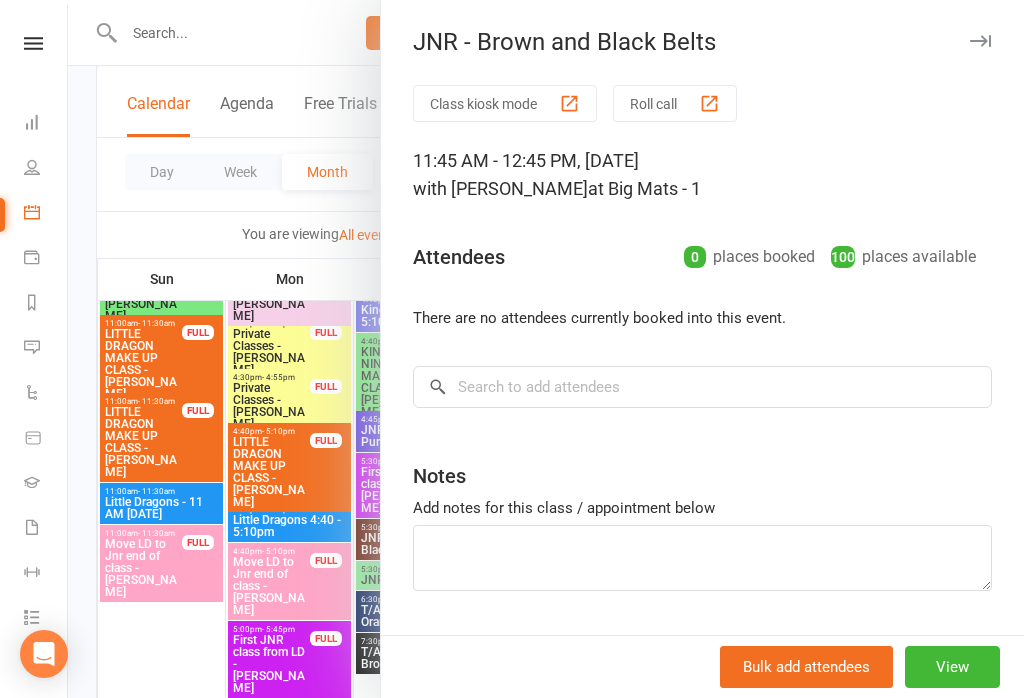 click on "Roll call" at bounding box center (675, 103) 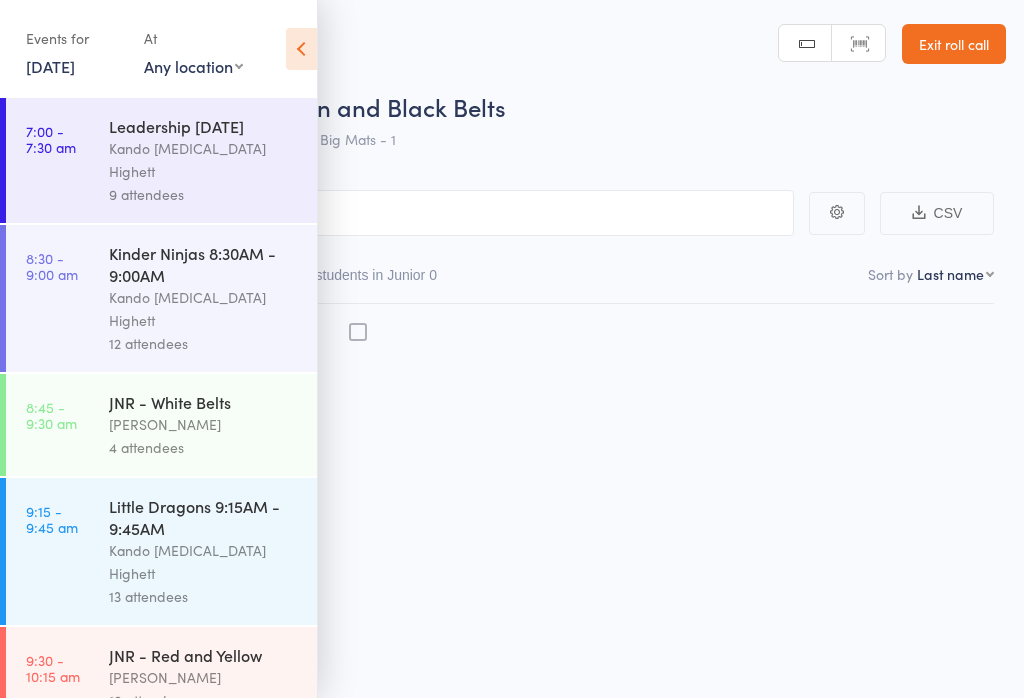 scroll, scrollTop: 0, scrollLeft: 0, axis: both 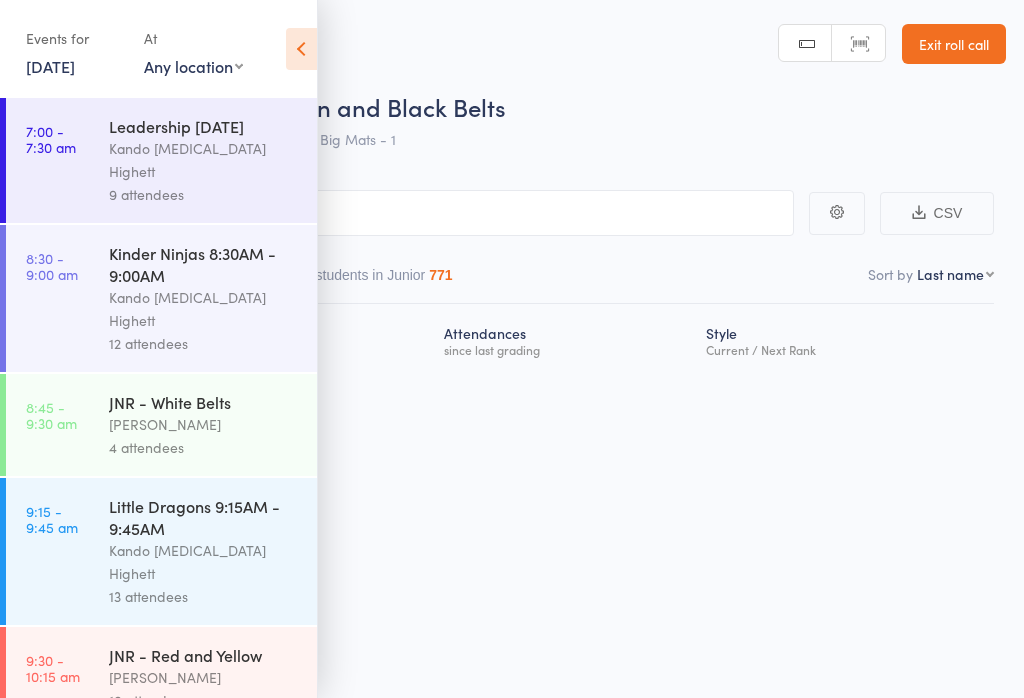 click at bounding box center (301, 49) 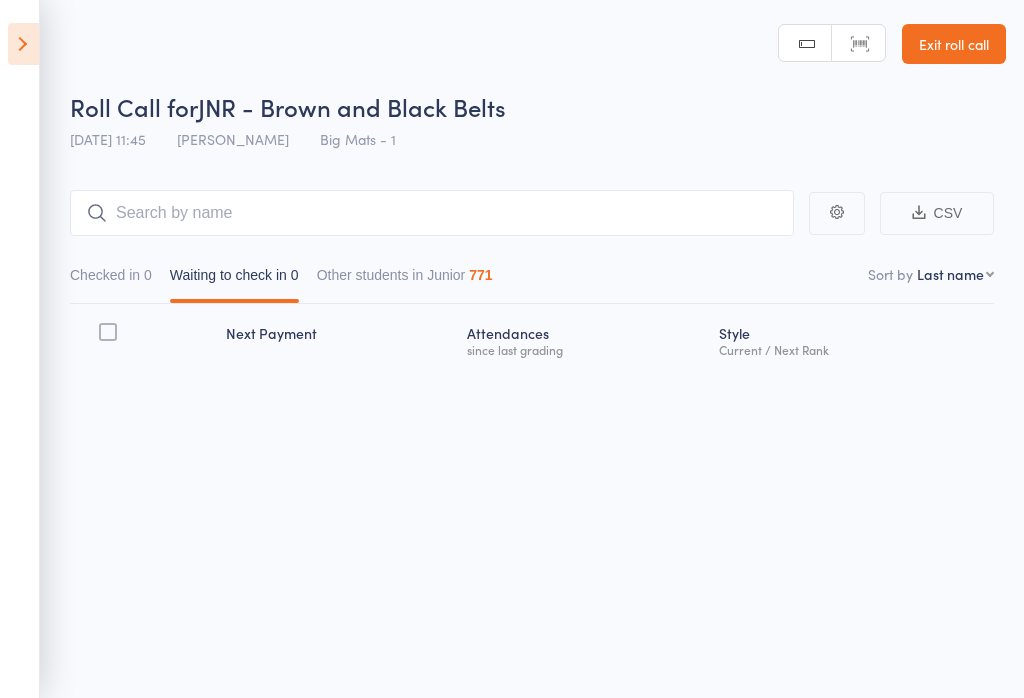 click at bounding box center (23, 44) 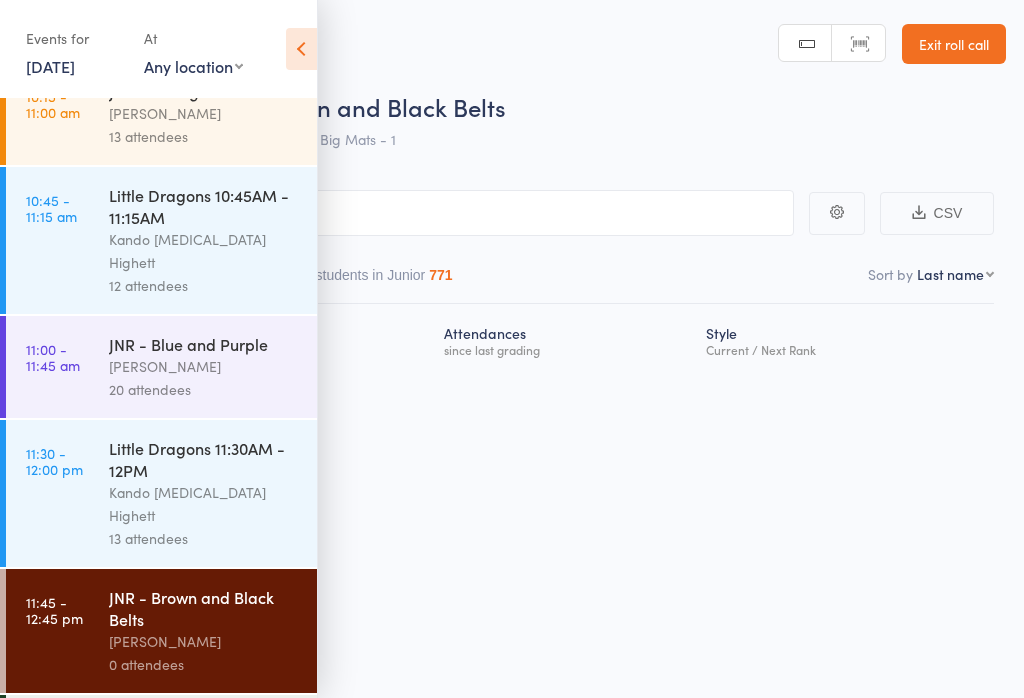 scroll, scrollTop: 816, scrollLeft: 0, axis: vertical 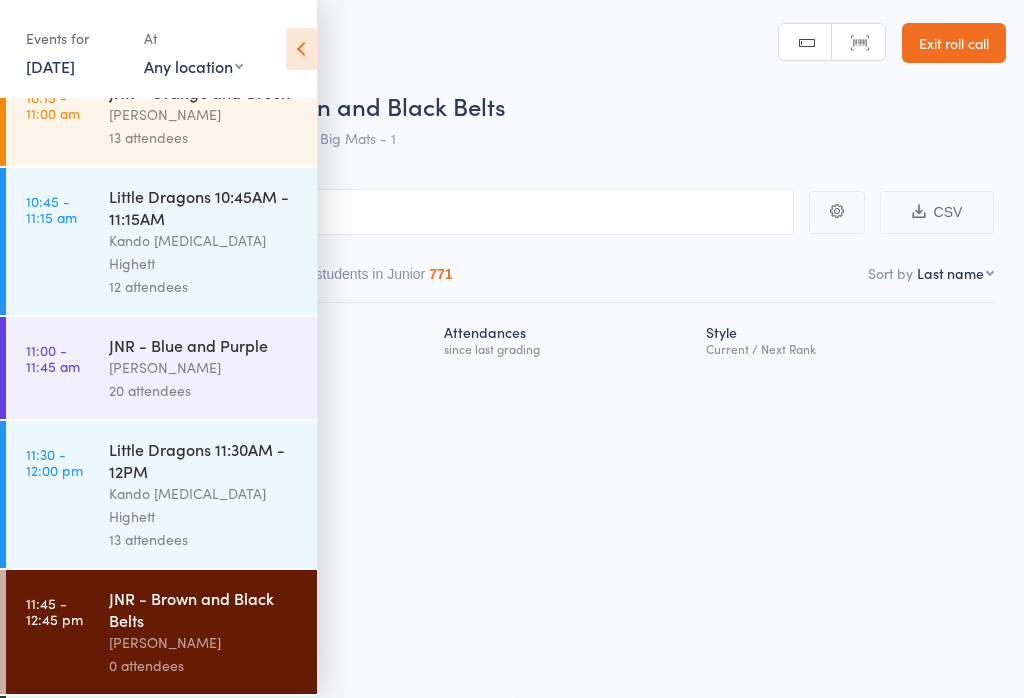 click at bounding box center [301, 49] 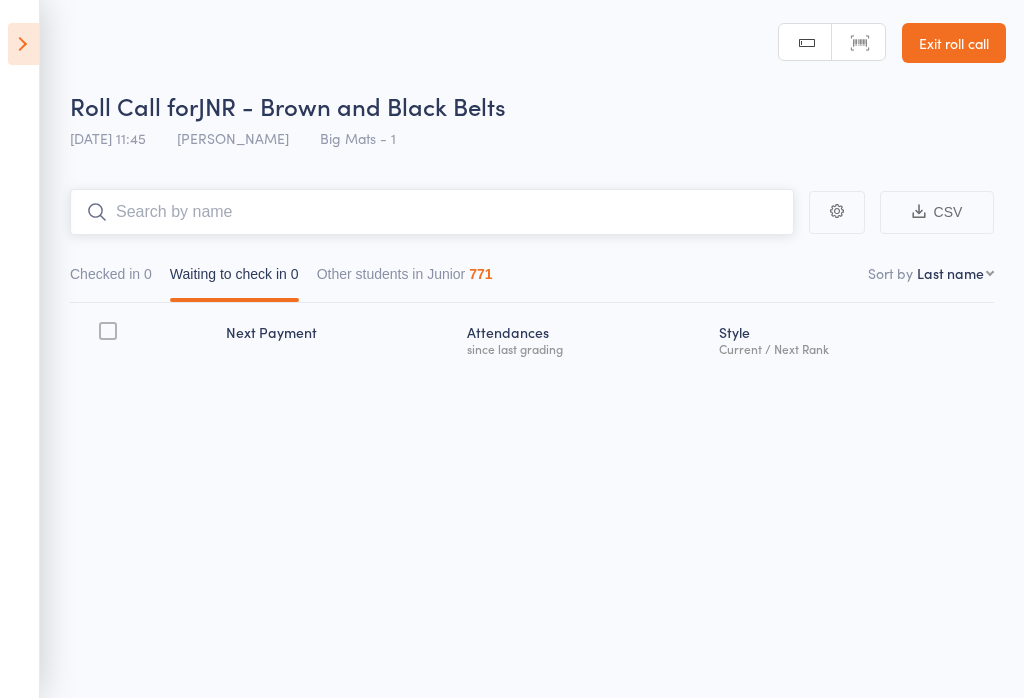 click at bounding box center [432, 212] 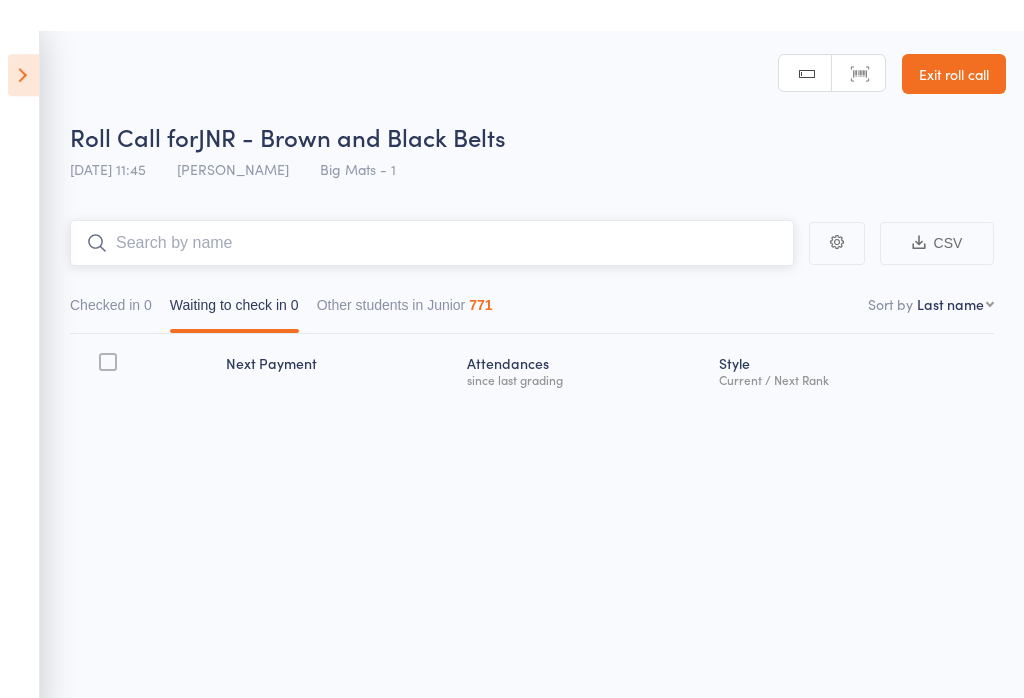 scroll, scrollTop: 0, scrollLeft: 0, axis: both 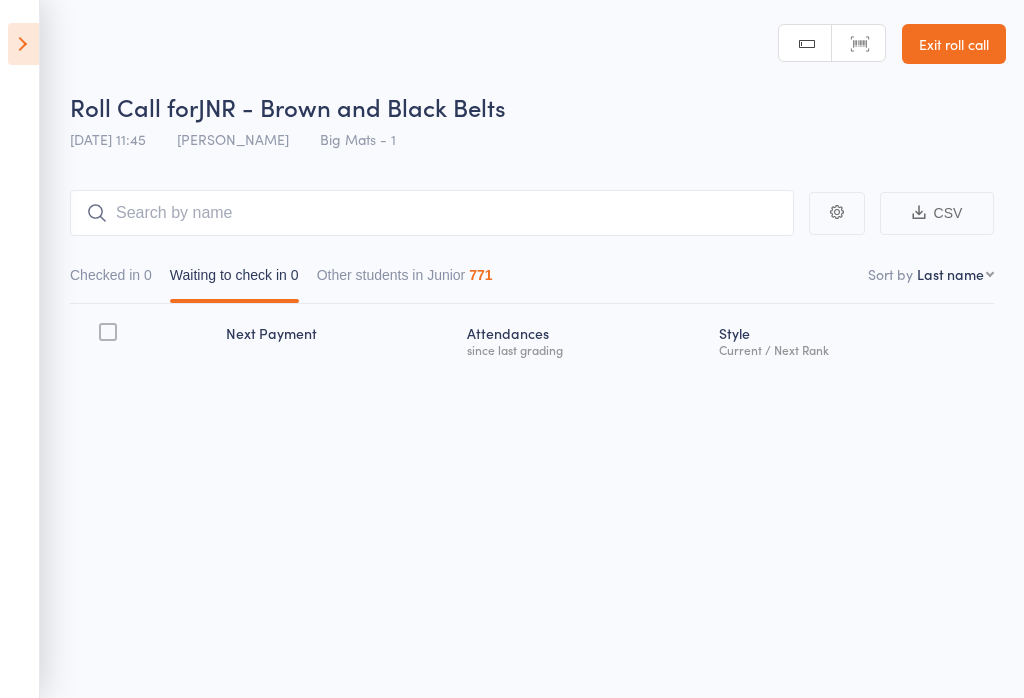 click on "Exit roll call" at bounding box center (954, 44) 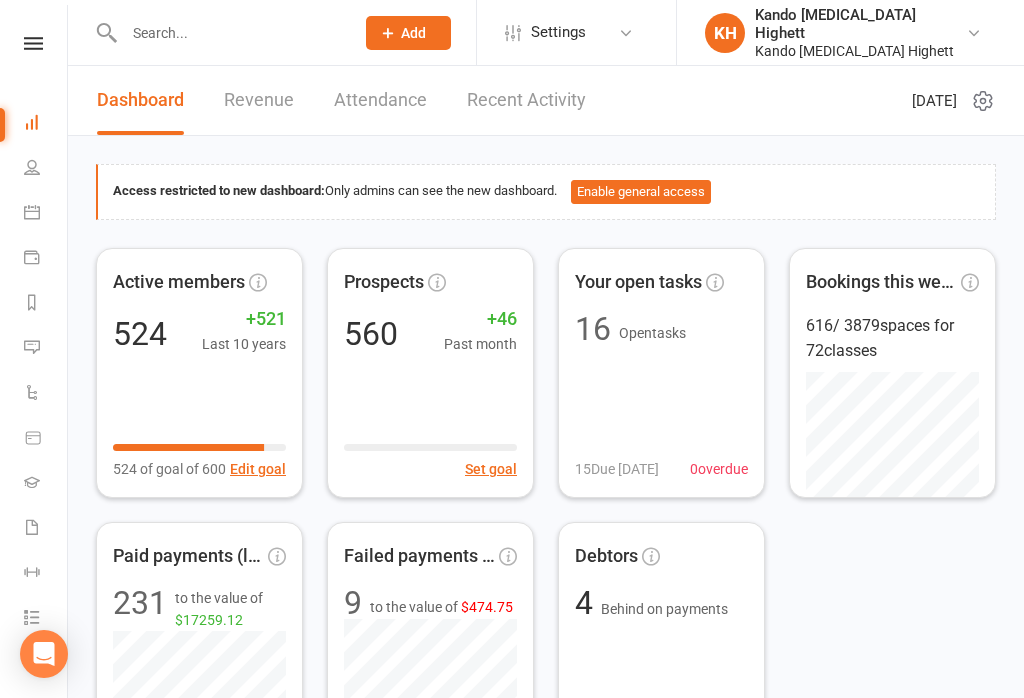 scroll, scrollTop: 0, scrollLeft: 0, axis: both 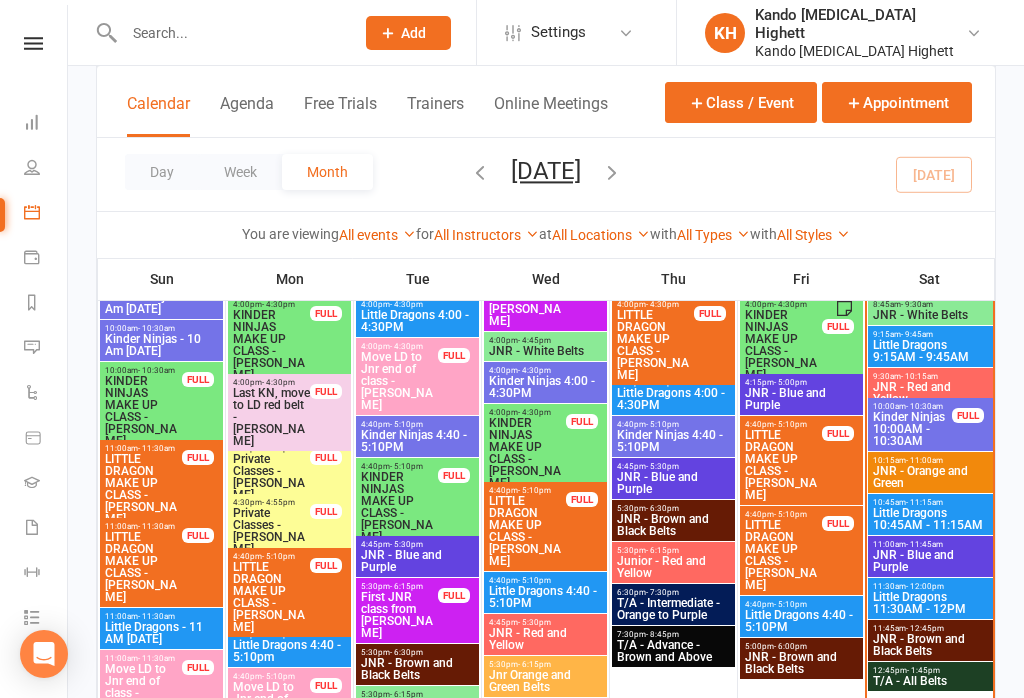 click on "JNR - Brown and Black Belts" at bounding box center (930, 645) 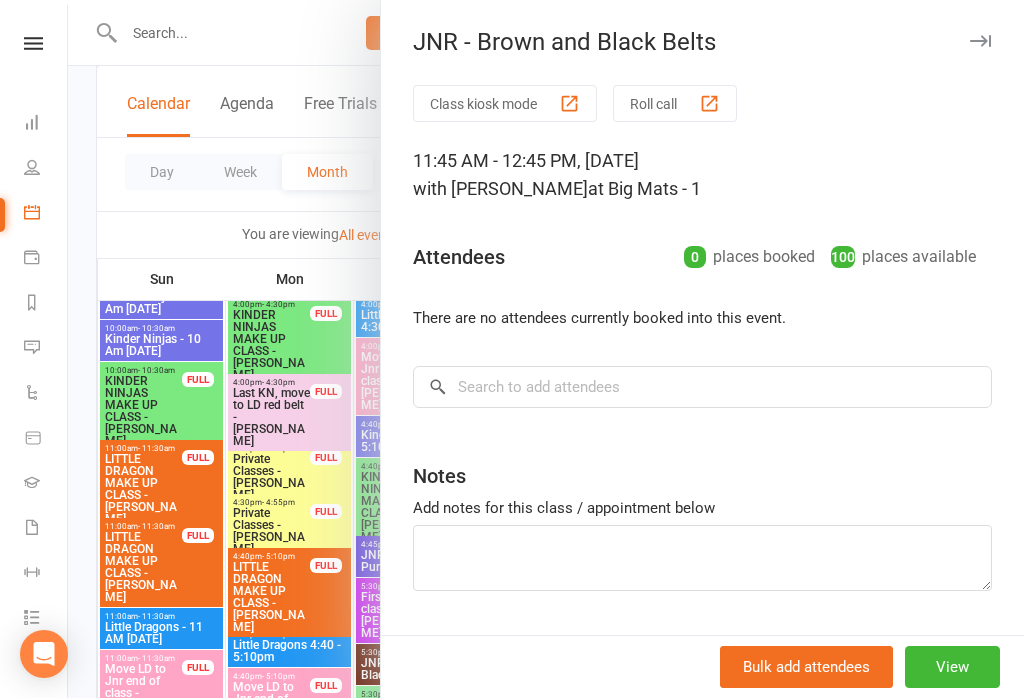 click on "Roll call" at bounding box center (675, 103) 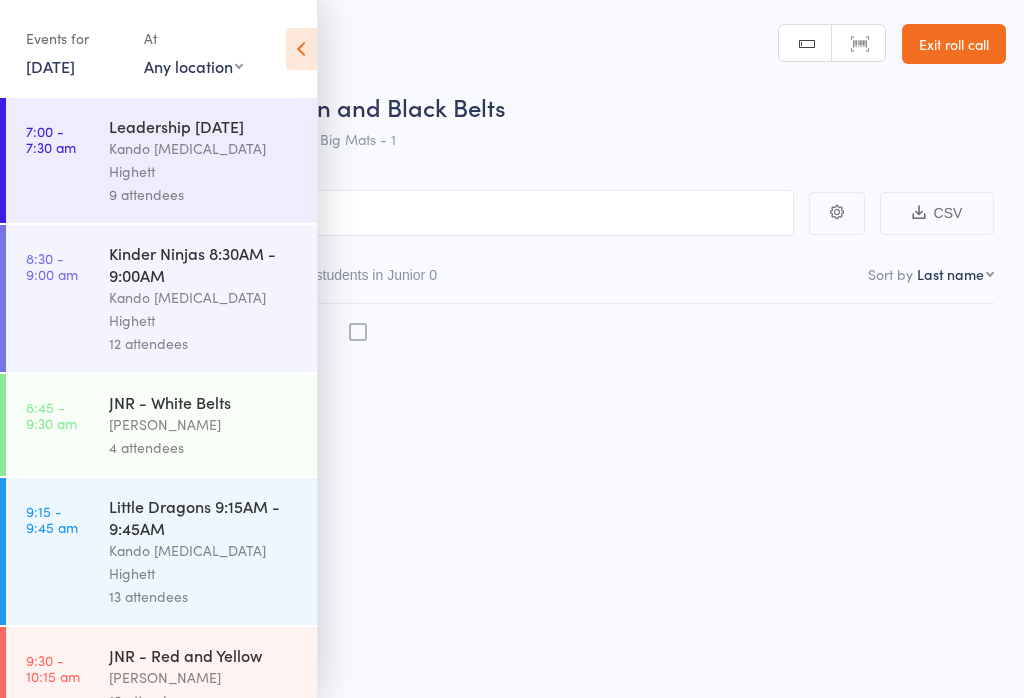 scroll, scrollTop: 0, scrollLeft: 0, axis: both 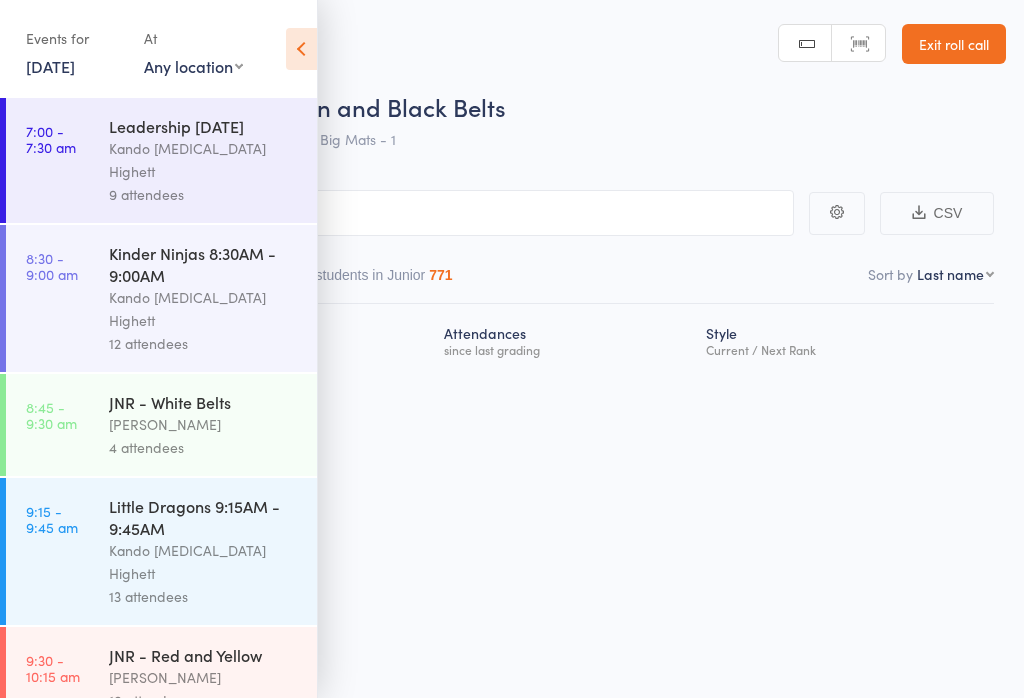 click at bounding box center [301, 49] 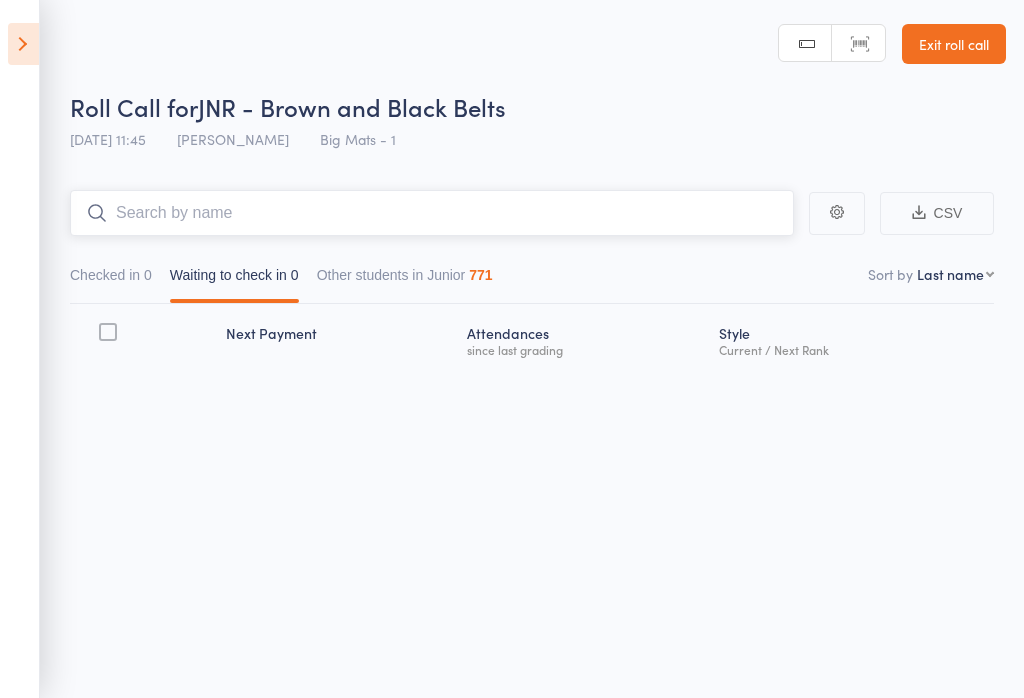 click at bounding box center [432, 213] 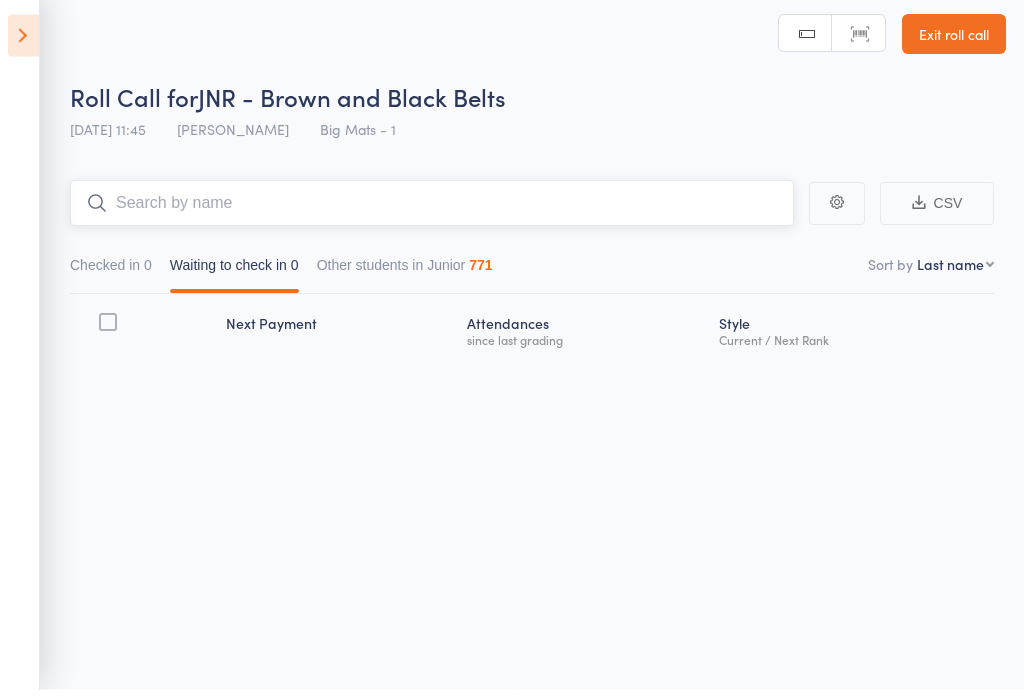 scroll, scrollTop: 0, scrollLeft: 0, axis: both 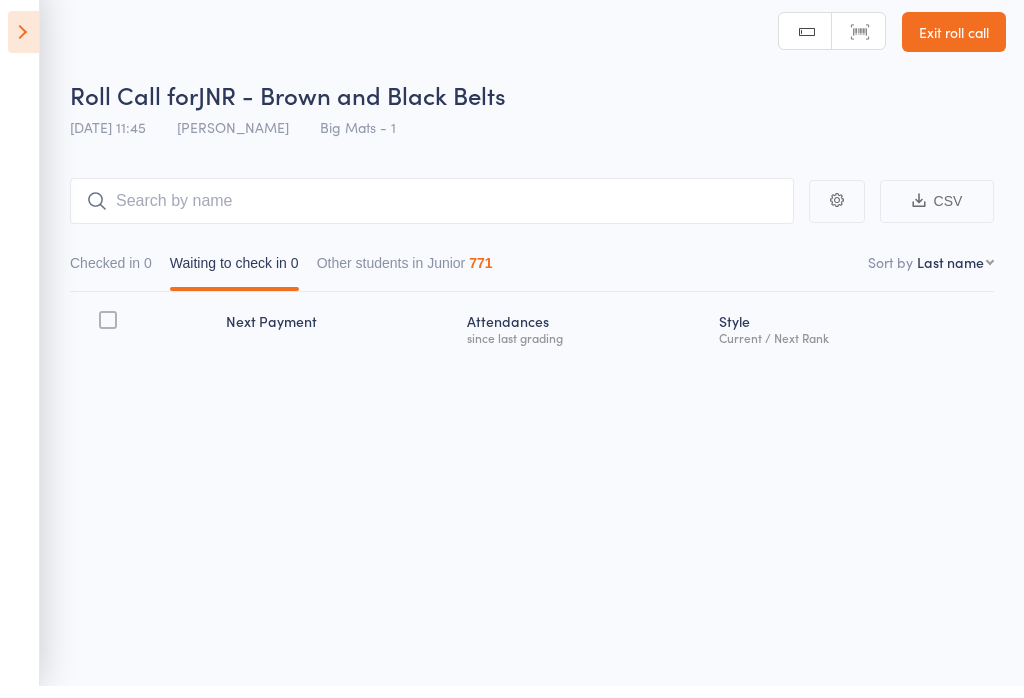 click on "Roll Call for" at bounding box center [134, 106] 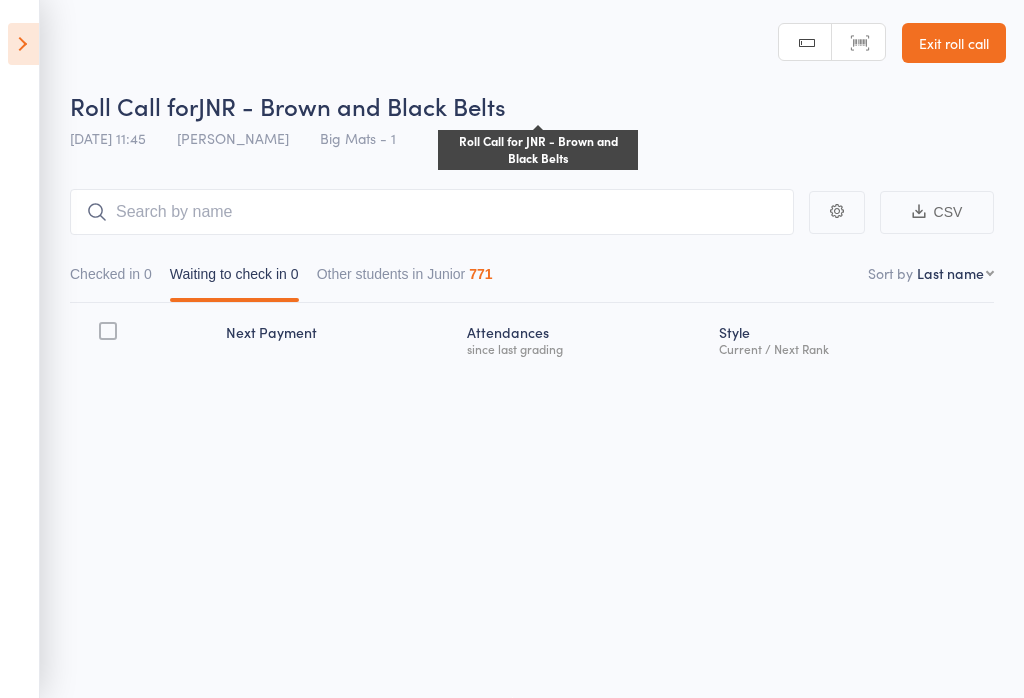 click on "Roll Call for  JNR - Brown and Black Belts
Roll Call for JNR - Brown and Black Belts
12 Jul 11:45  Justin Qubrosi  Big Mats - 1  Manual search Scanner input Exit roll call Events for 12 Jul, 2025 12 Jul, 2025
July 2025
Sun Mon Tue Wed Thu Fri Sat
27
29
30
01
02
03
04
05
28
06
07
08
09
10
11
12
29
13
14
15
16
17
18
19
30
20
21
22
23
24
25
26 31" at bounding box center (512, 348) 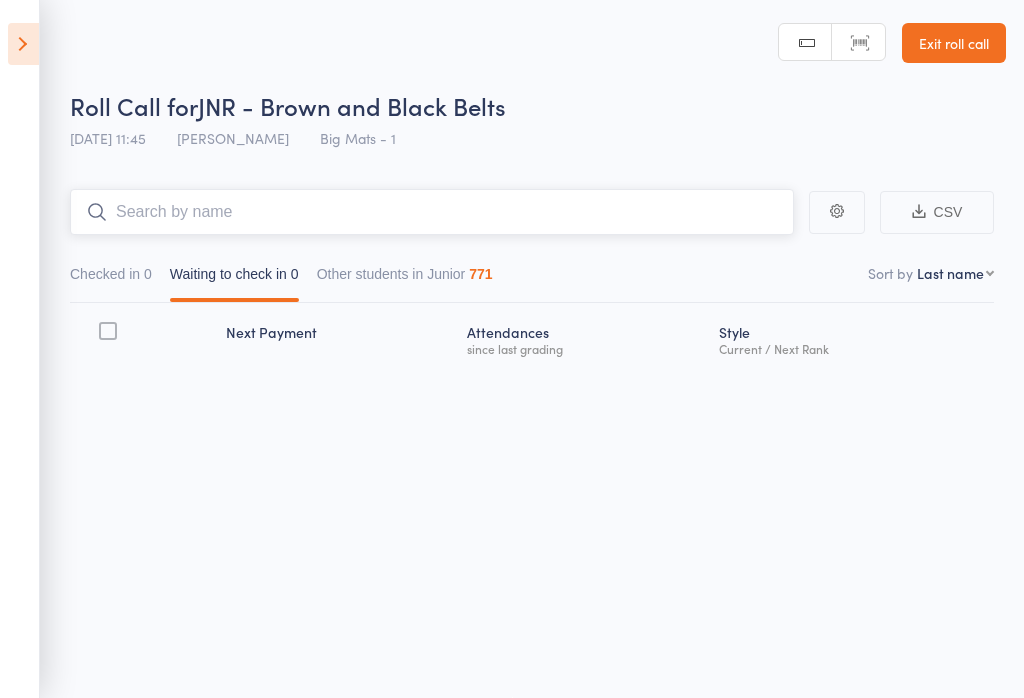 click at bounding box center [432, 212] 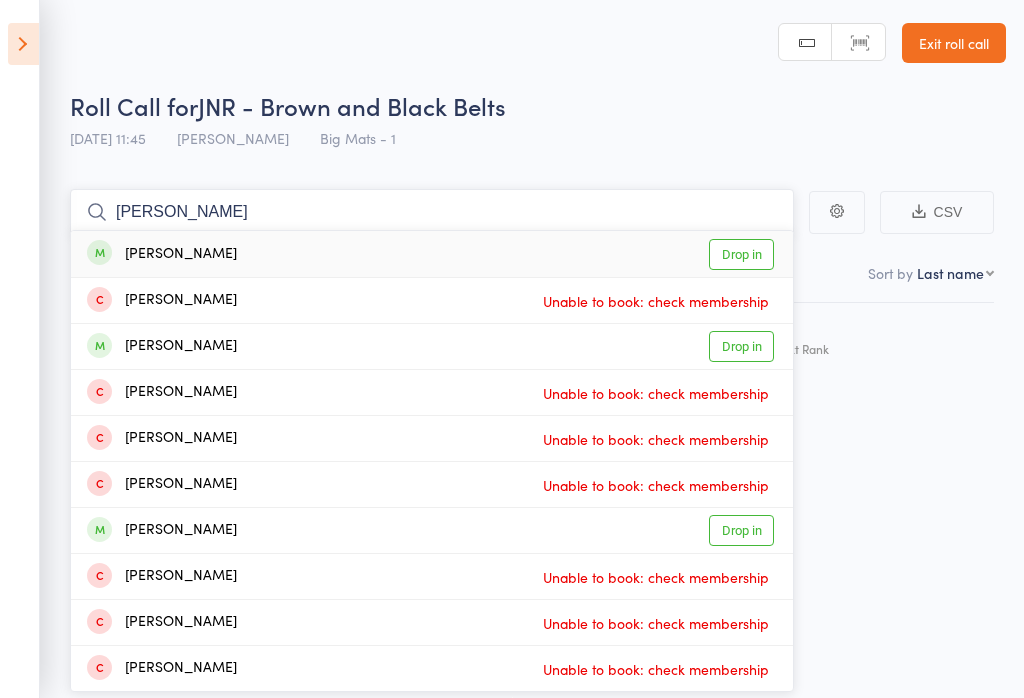type on "Samuel john" 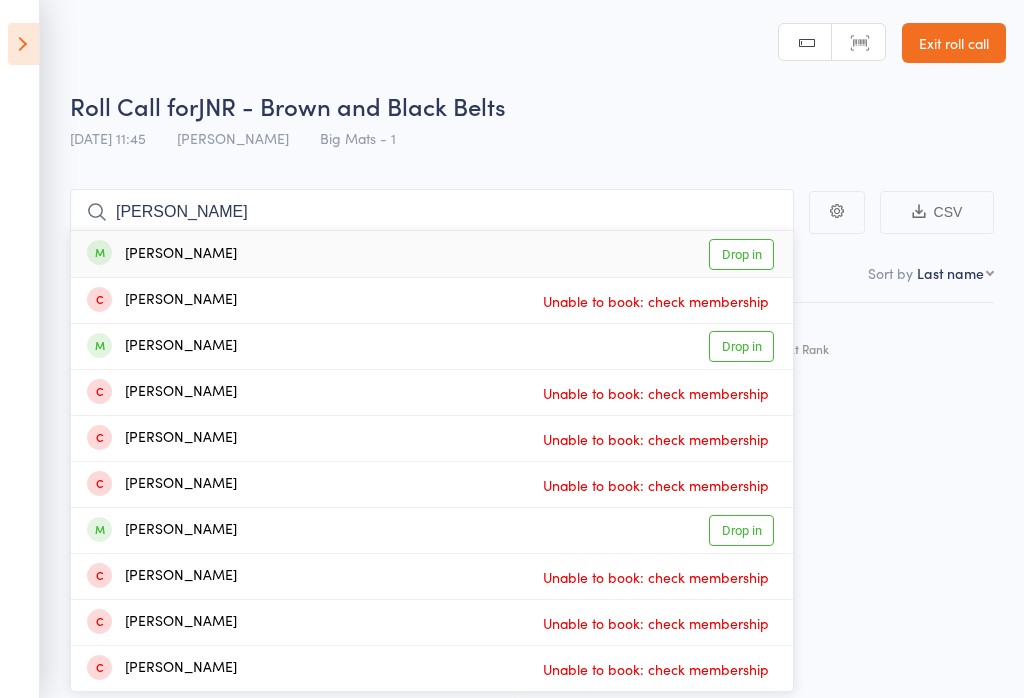 click on "Drop in" at bounding box center [741, 254] 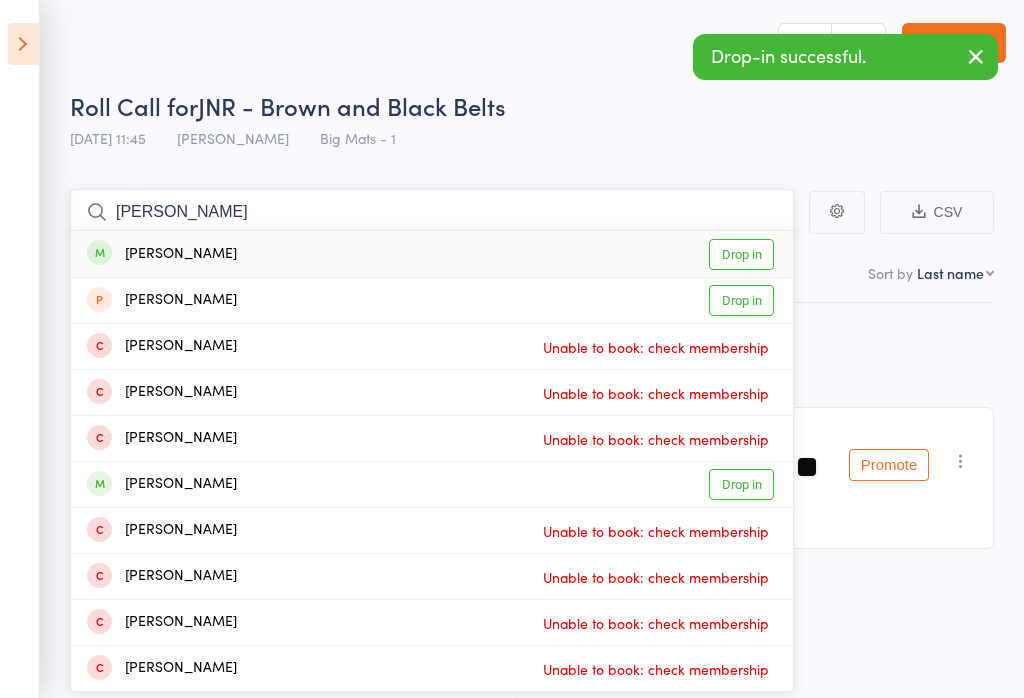 type on "jacob mcco" 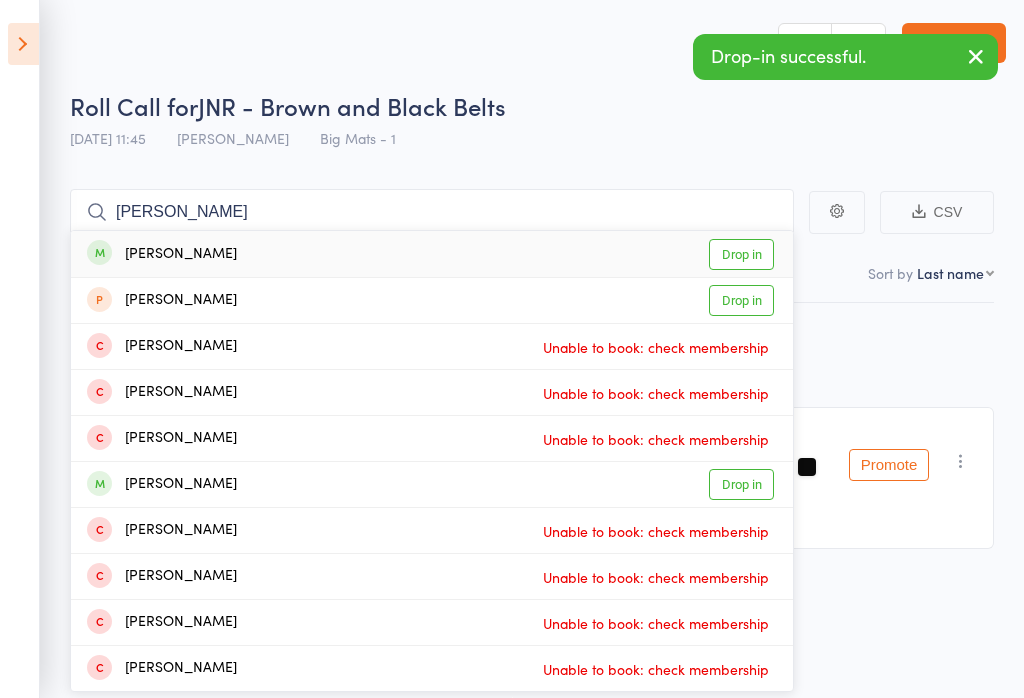 click on "Drop in" at bounding box center (741, 254) 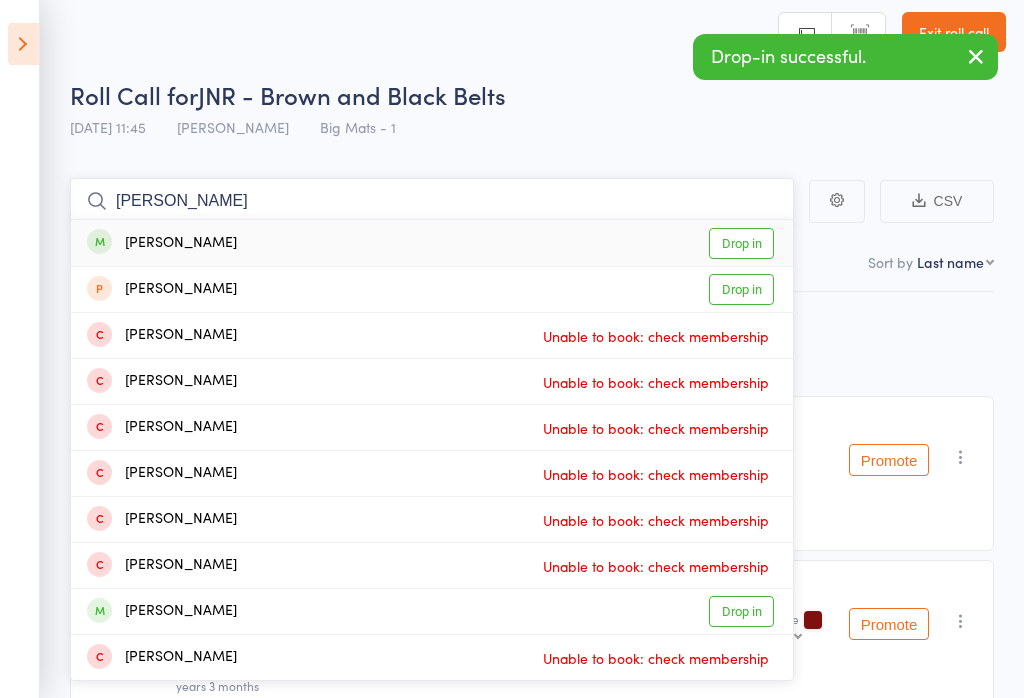 type on "chloe bennet" 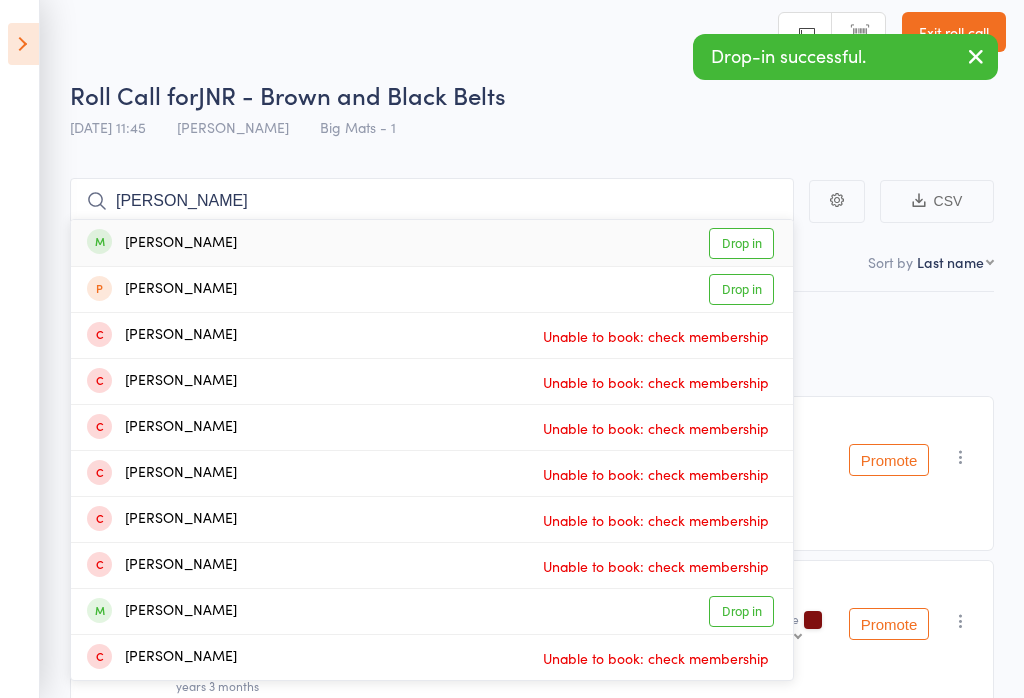 click on "Drop in" at bounding box center [741, 243] 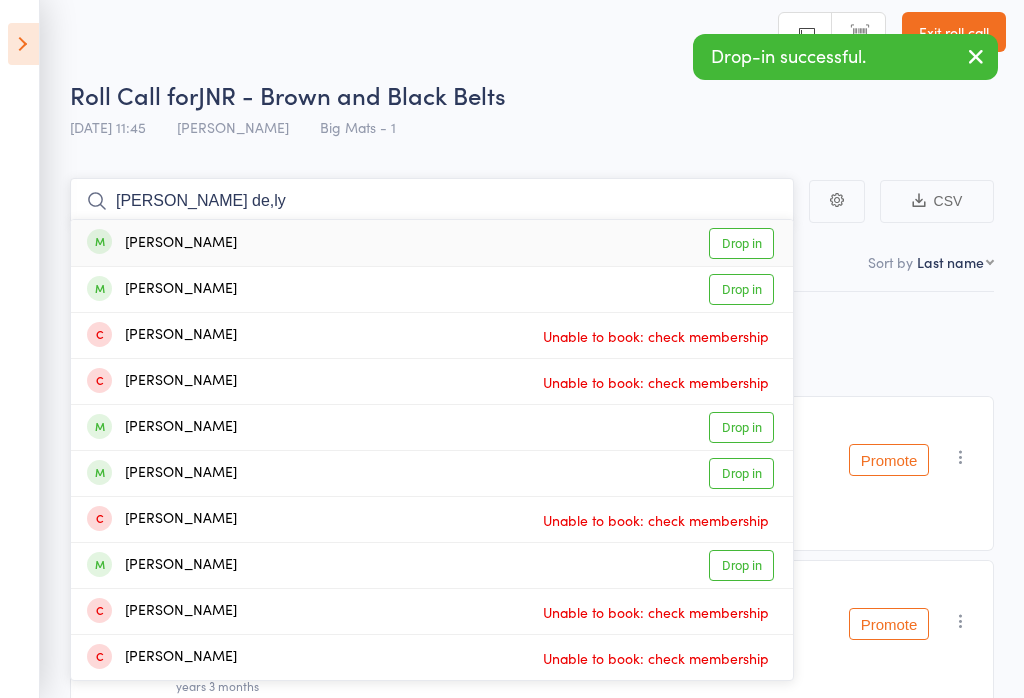 type on "hazel de,ly" 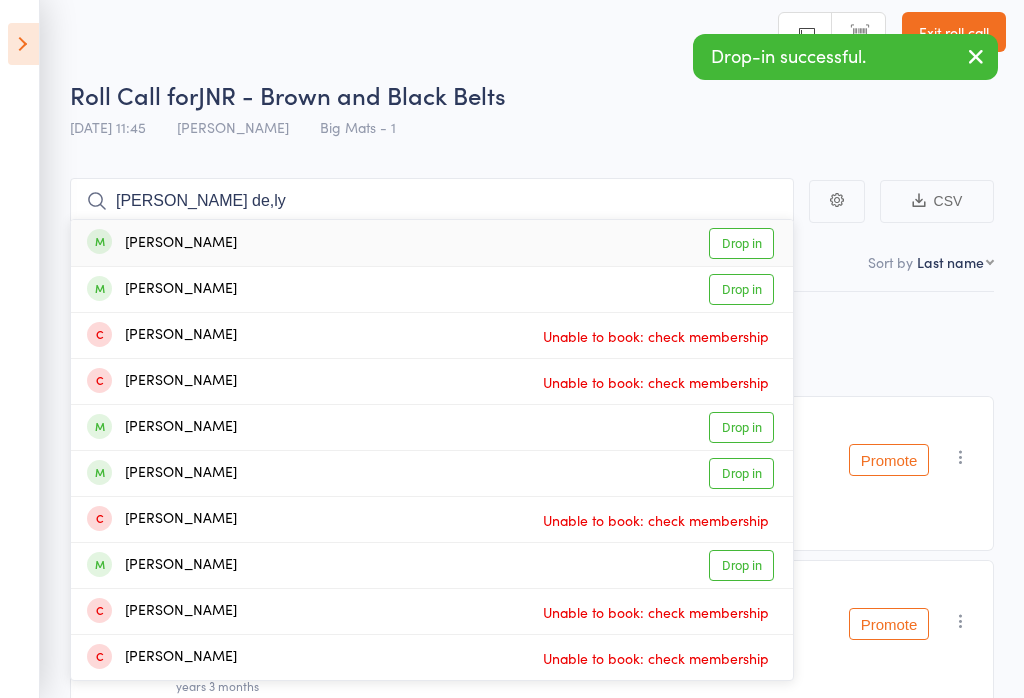 click on "Drop in" at bounding box center (741, 243) 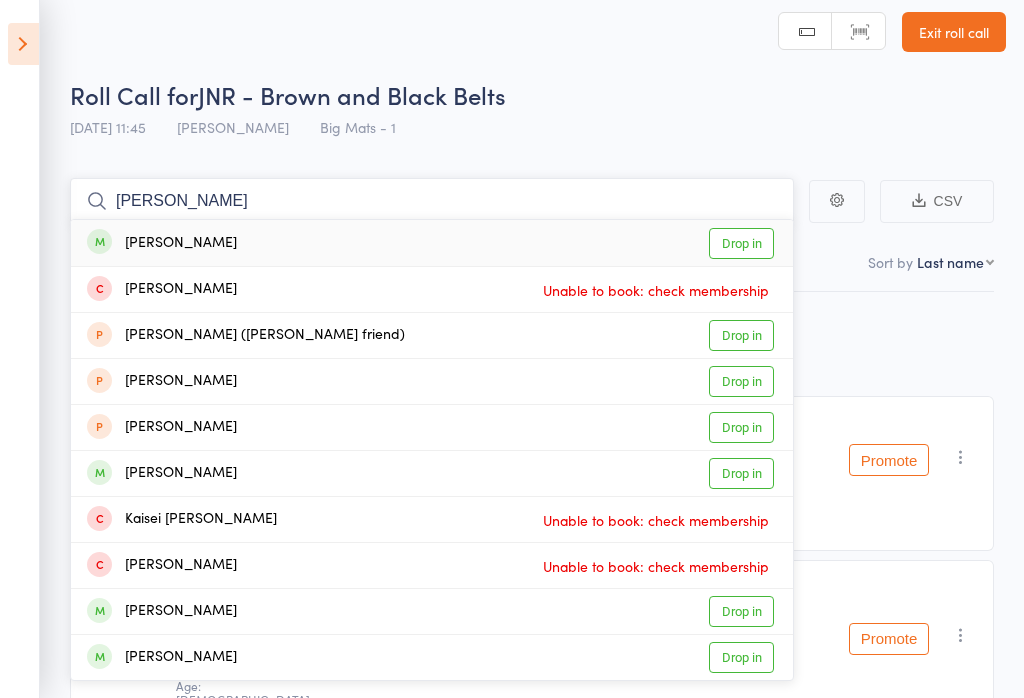 type on "elliot goldin" 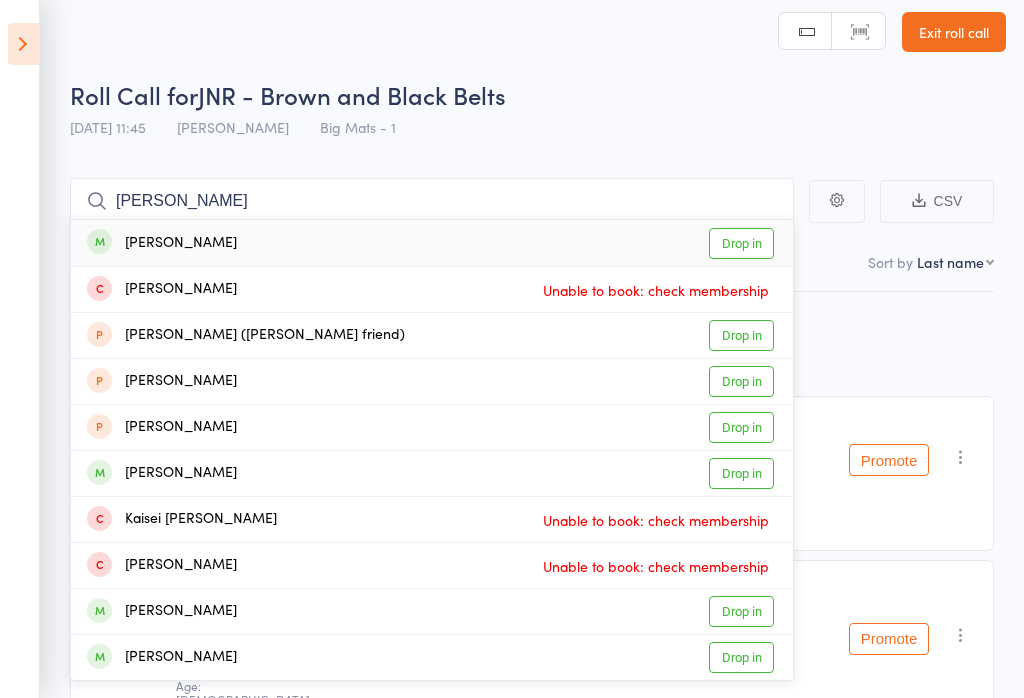 click on "Drop in" at bounding box center (741, 243) 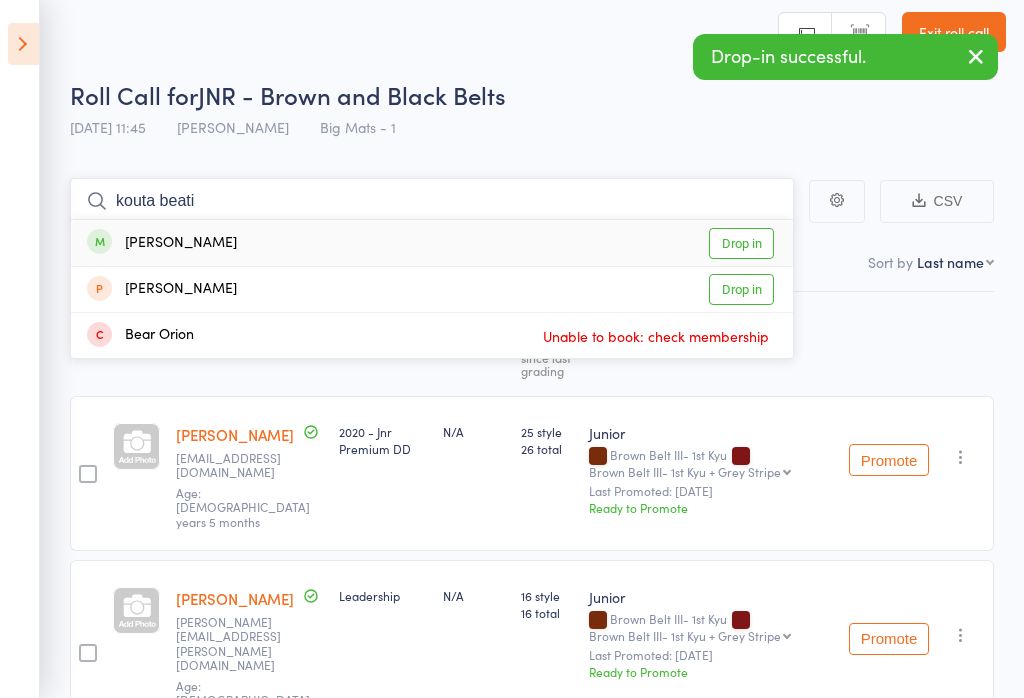 type on "kouta beati" 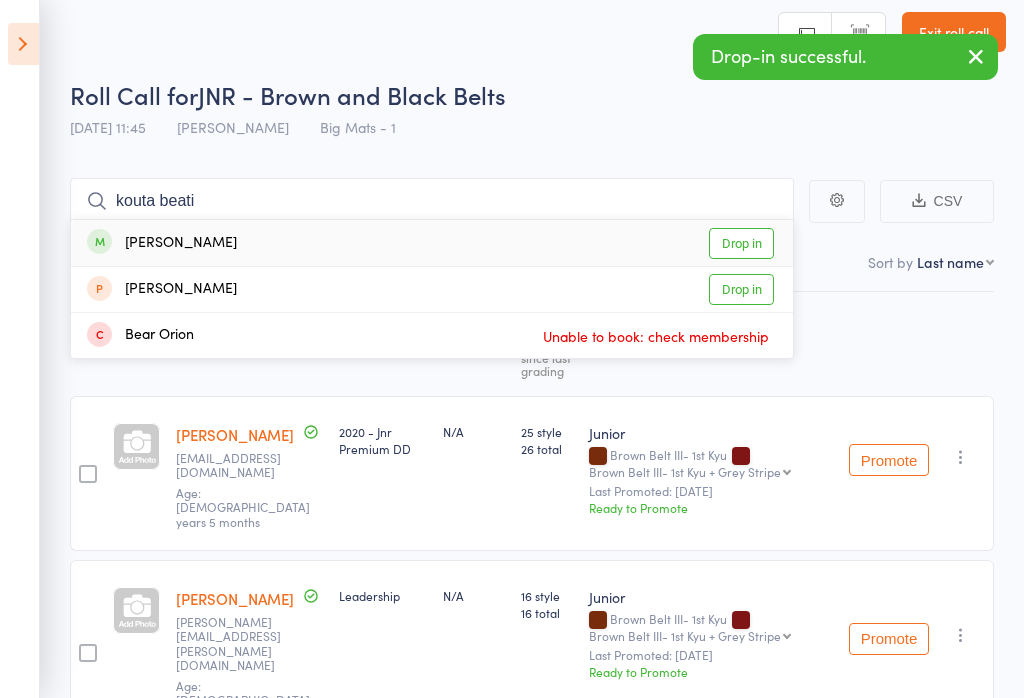 click on "Drop in" at bounding box center [741, 243] 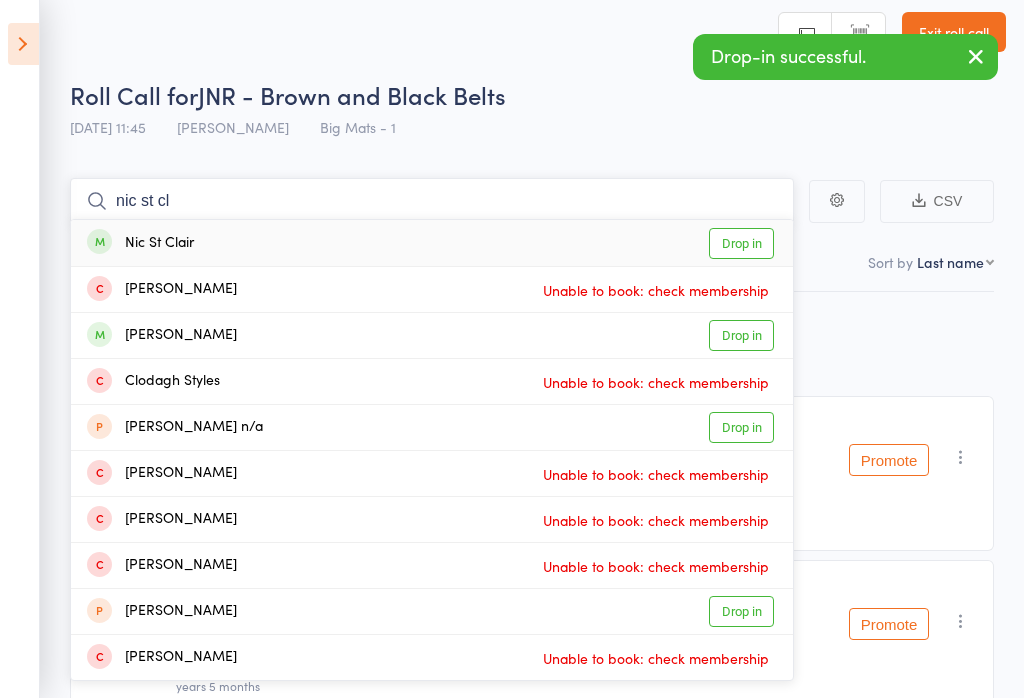 type on "nic st cl" 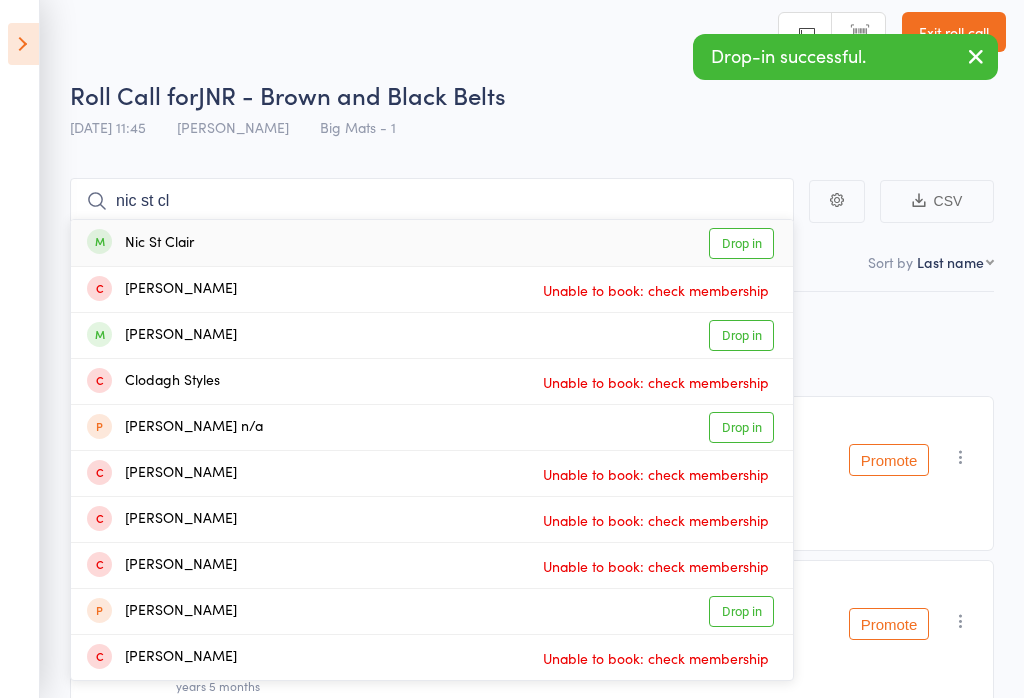 click on "Drop in" at bounding box center [741, 243] 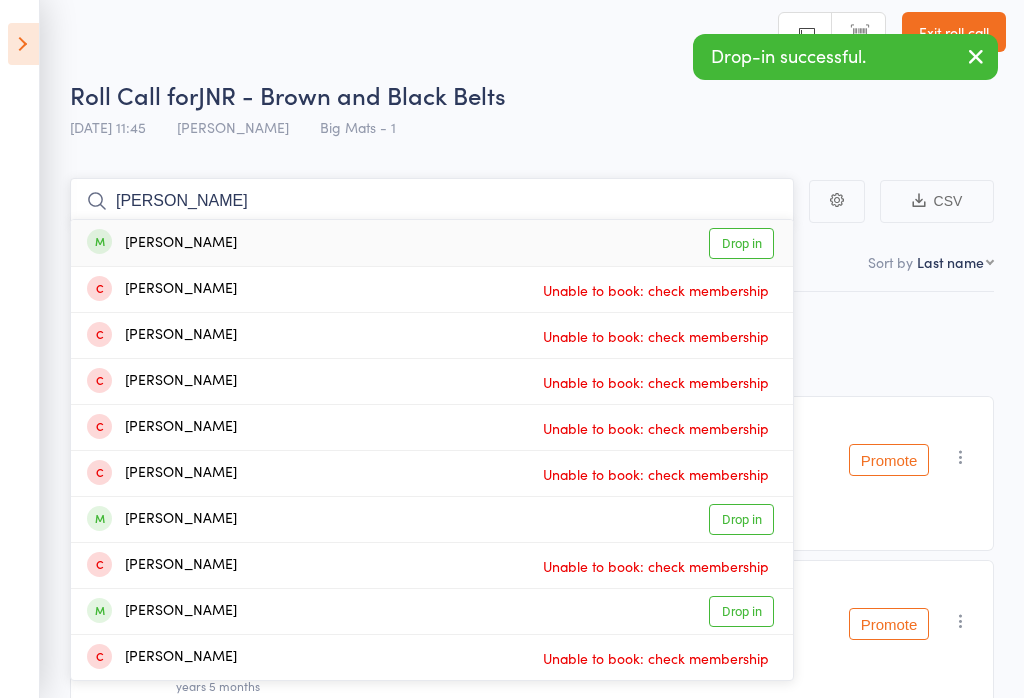 type on "joshua kula" 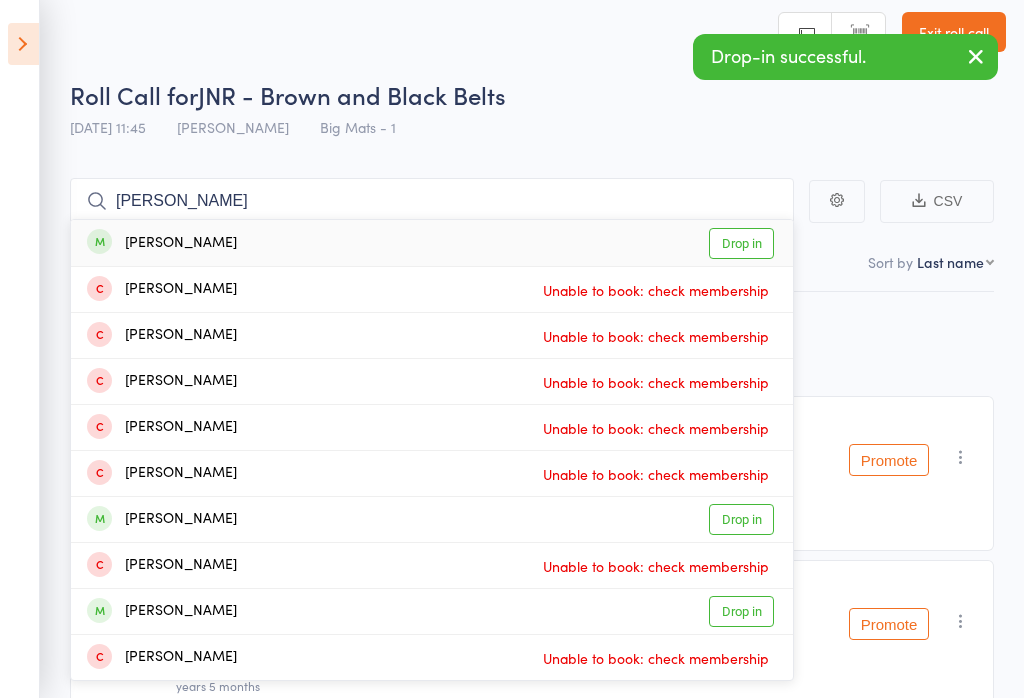 click on "Drop in" at bounding box center (741, 243) 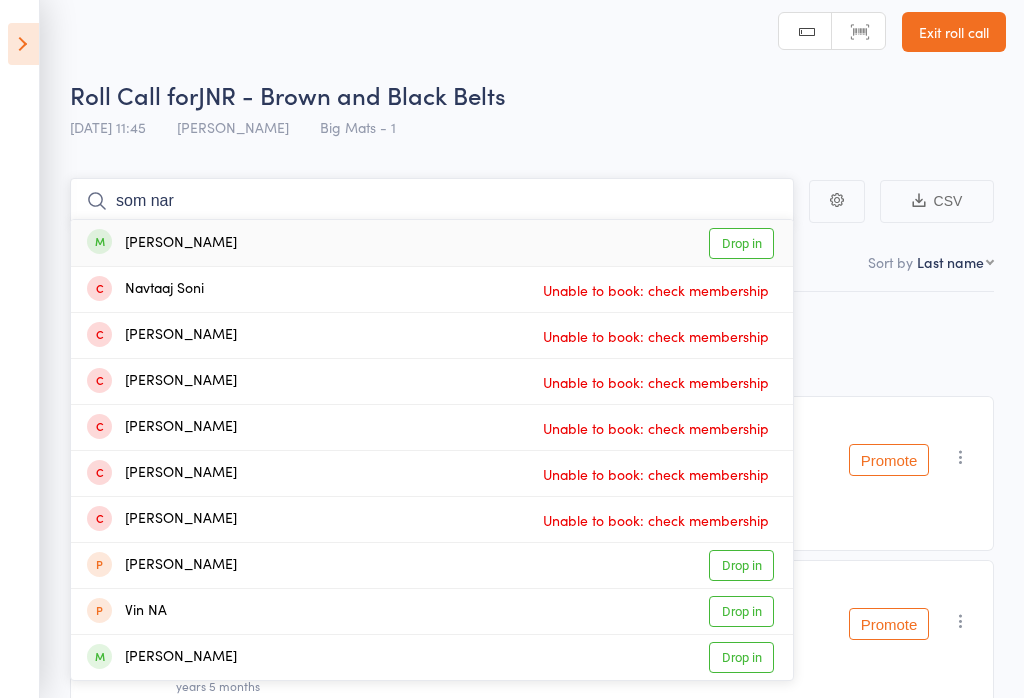 type on "som nar" 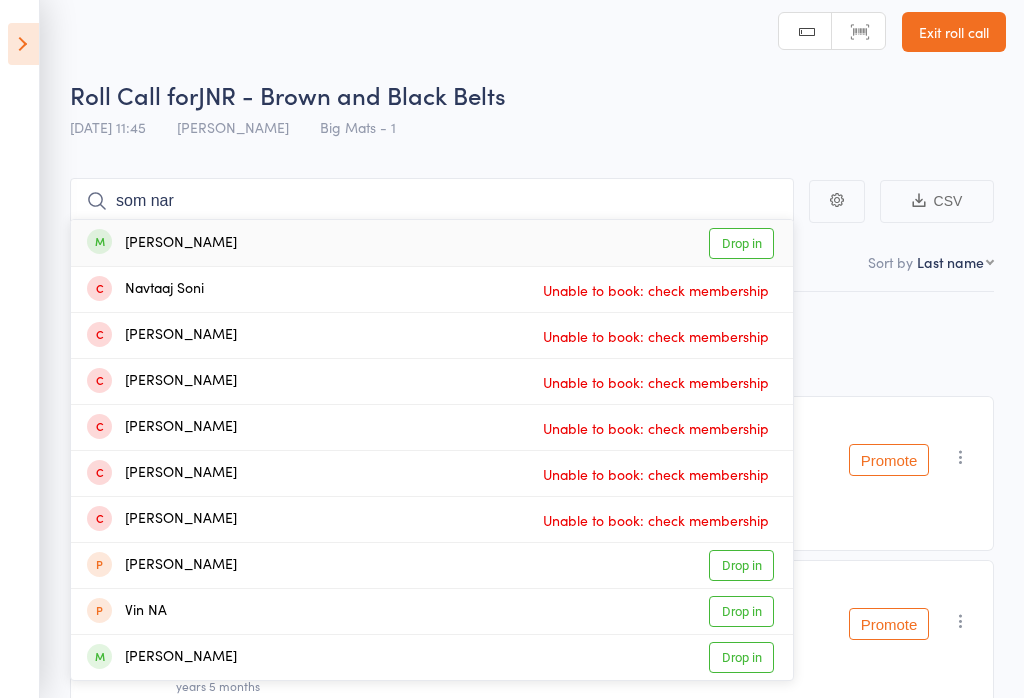 click on "Drop in" at bounding box center (741, 243) 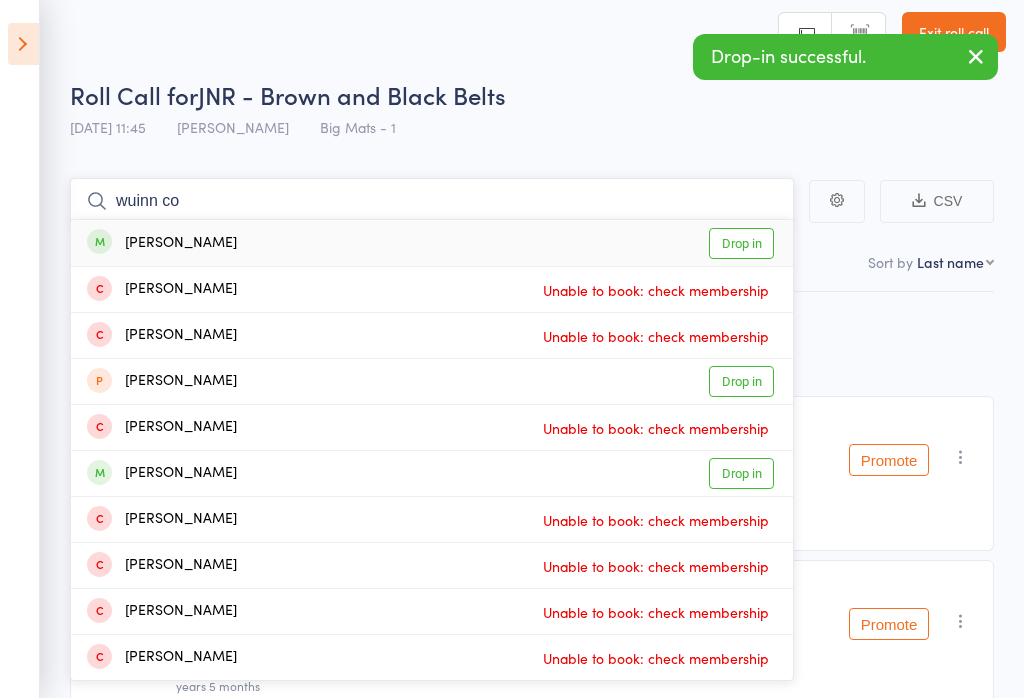 type on "wuinn co" 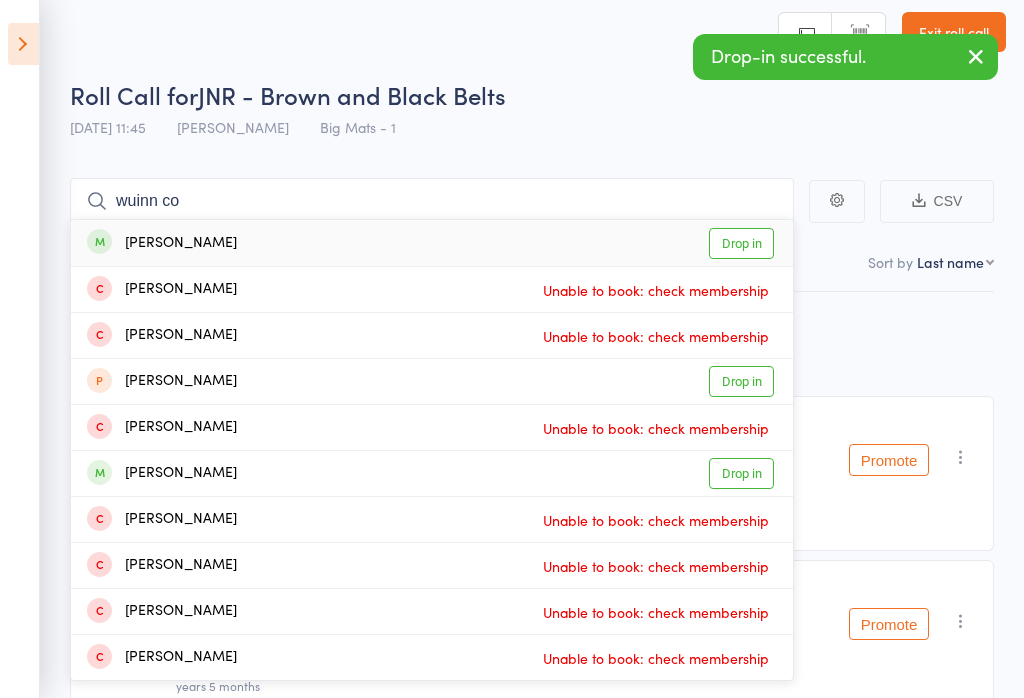 click on "Drop in" at bounding box center (741, 243) 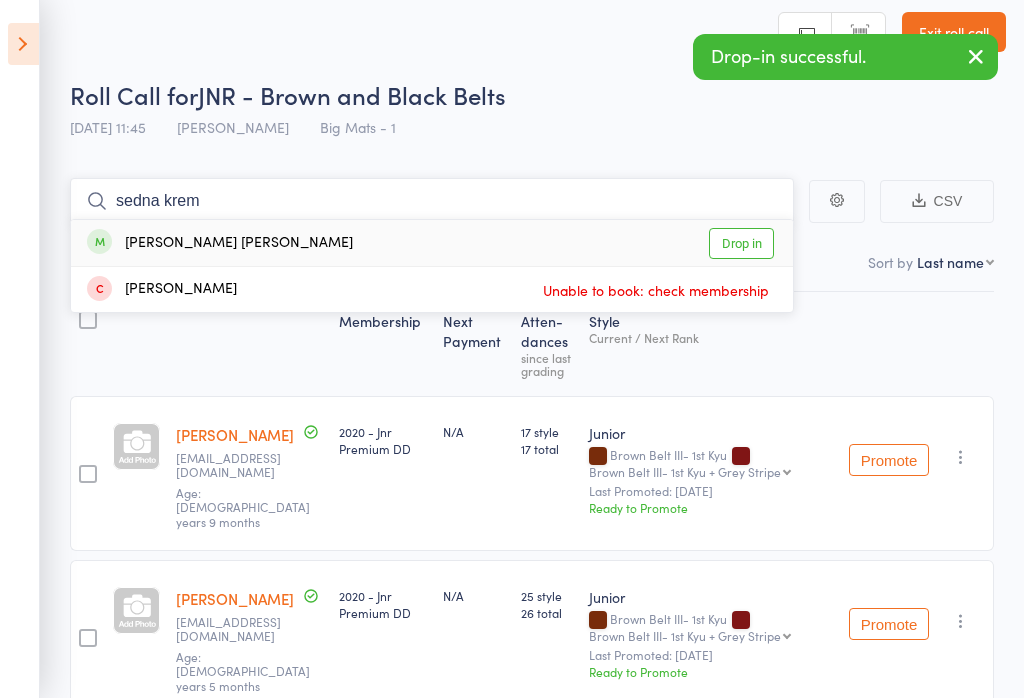 type on "sedna krem" 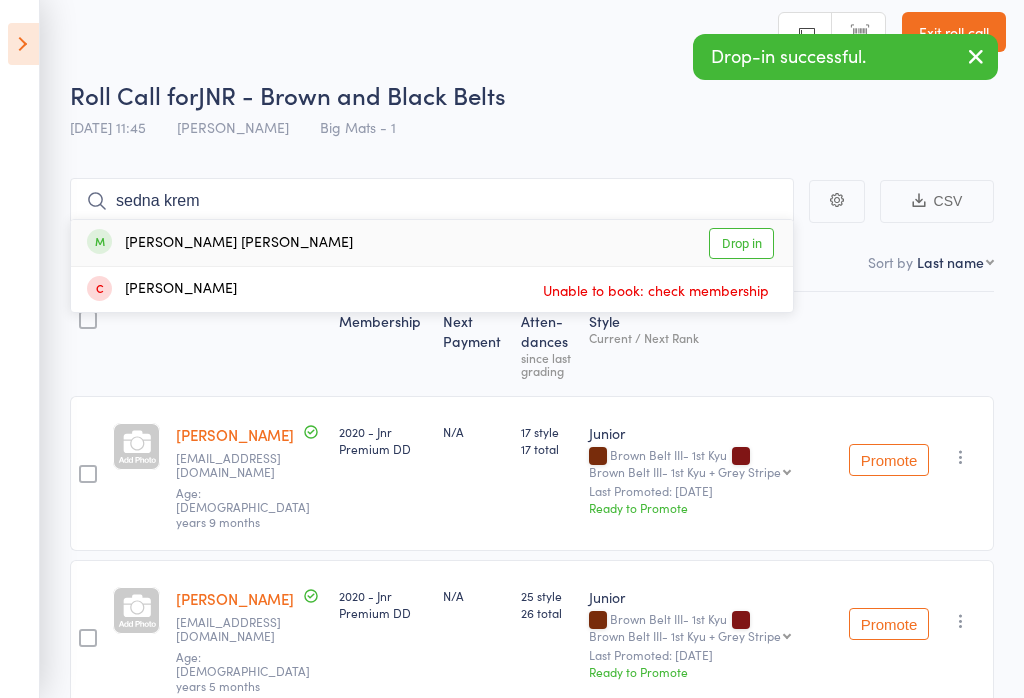 click on "Drop in" at bounding box center [741, 243] 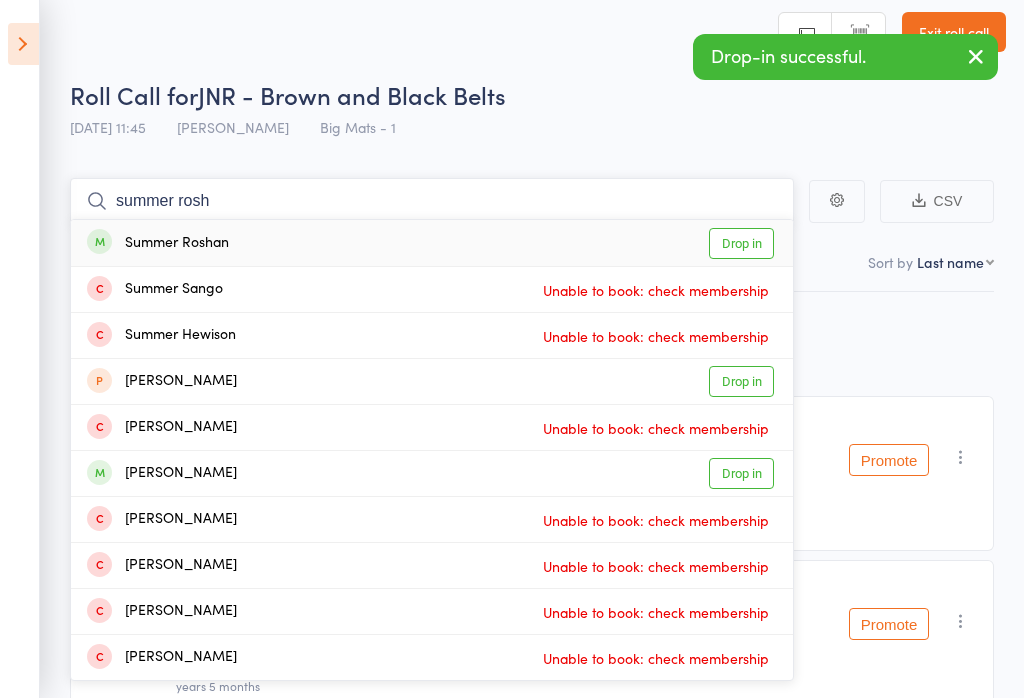 type on "summer rosh" 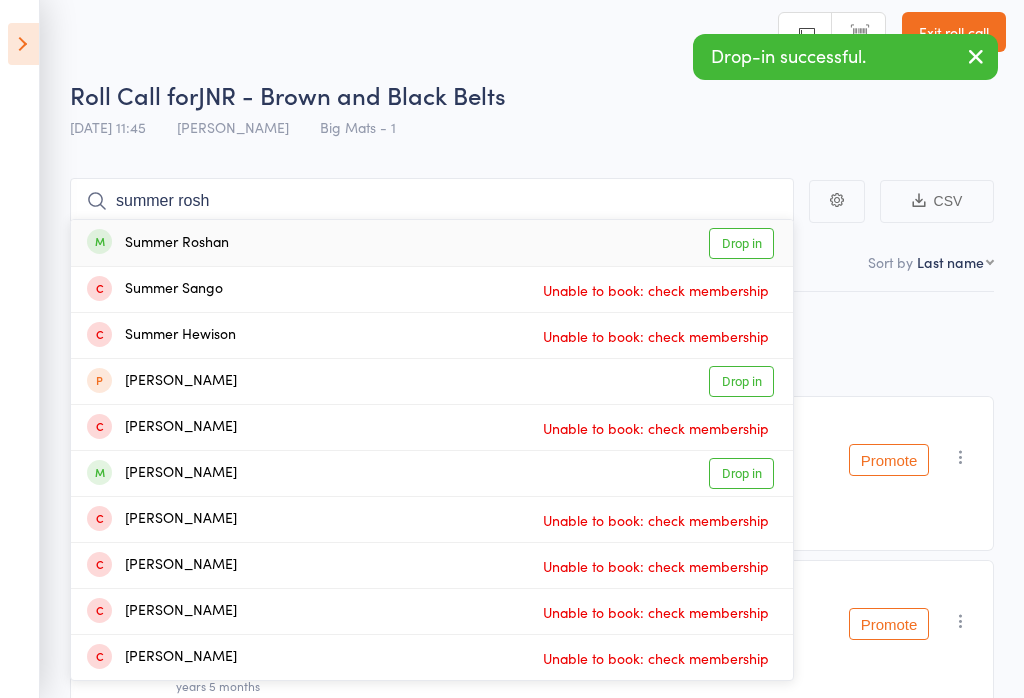 click on "Drop in" at bounding box center [741, 243] 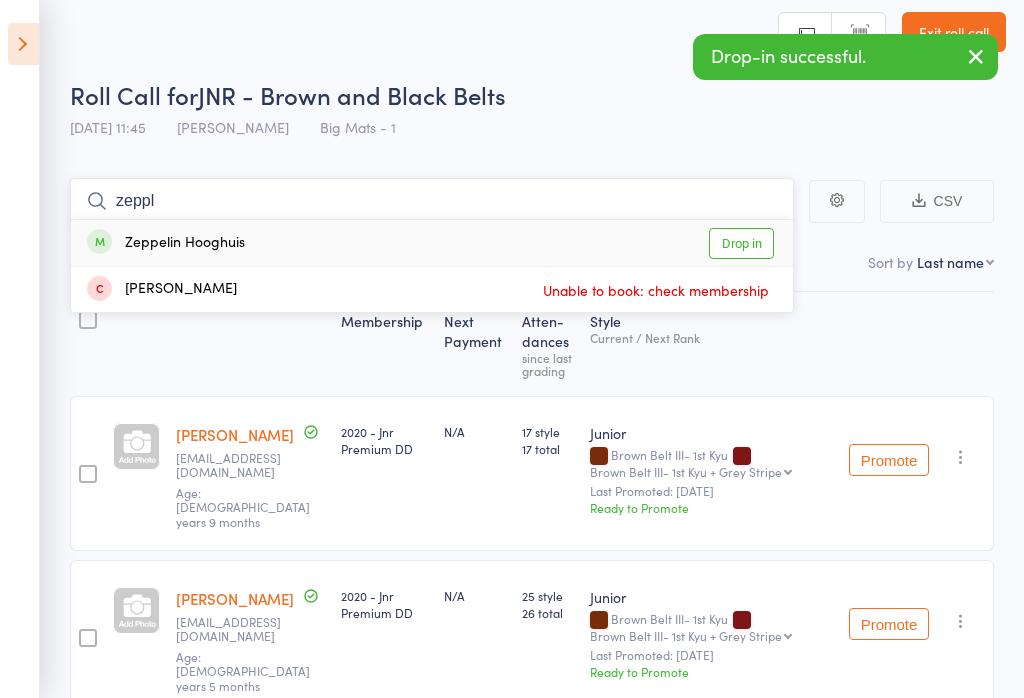 type on "zeppl" 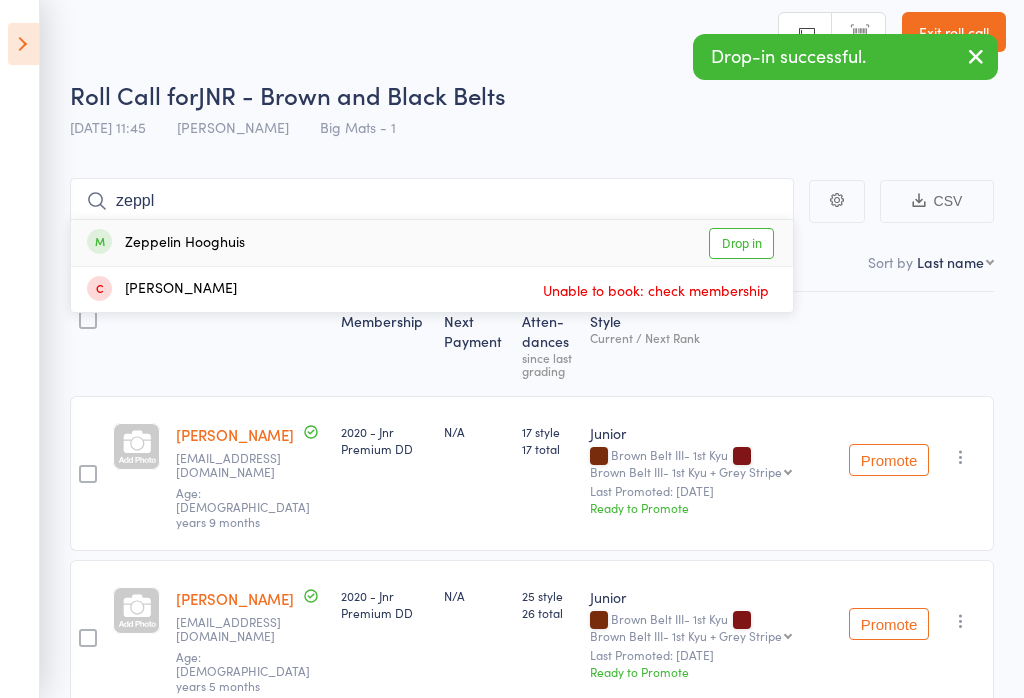 click on "Drop in" at bounding box center [741, 243] 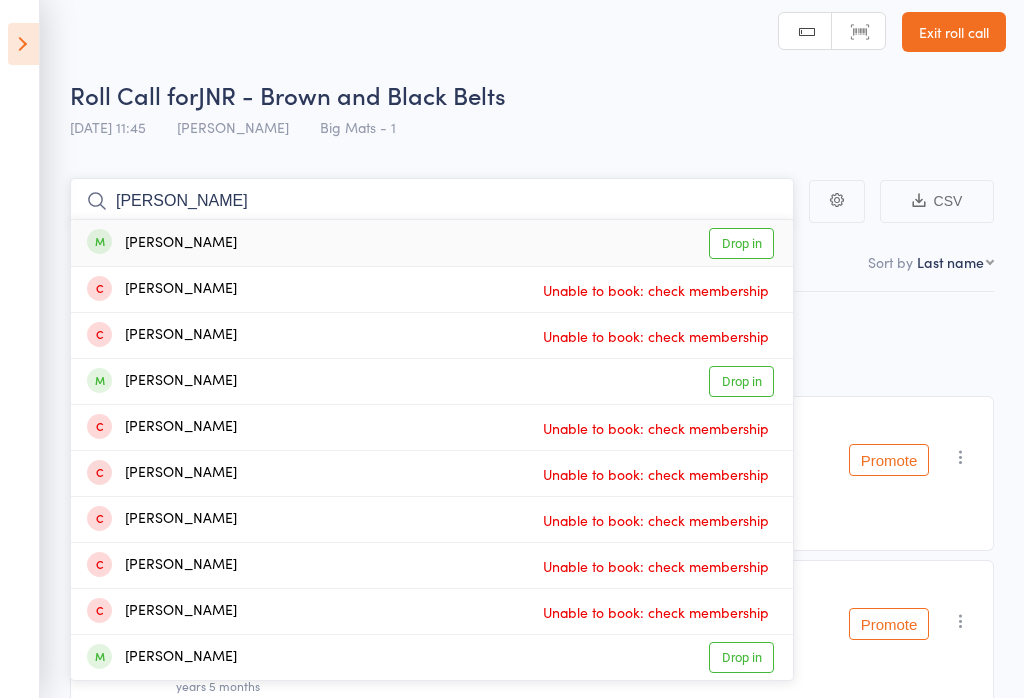 type on "alexander ldefe" 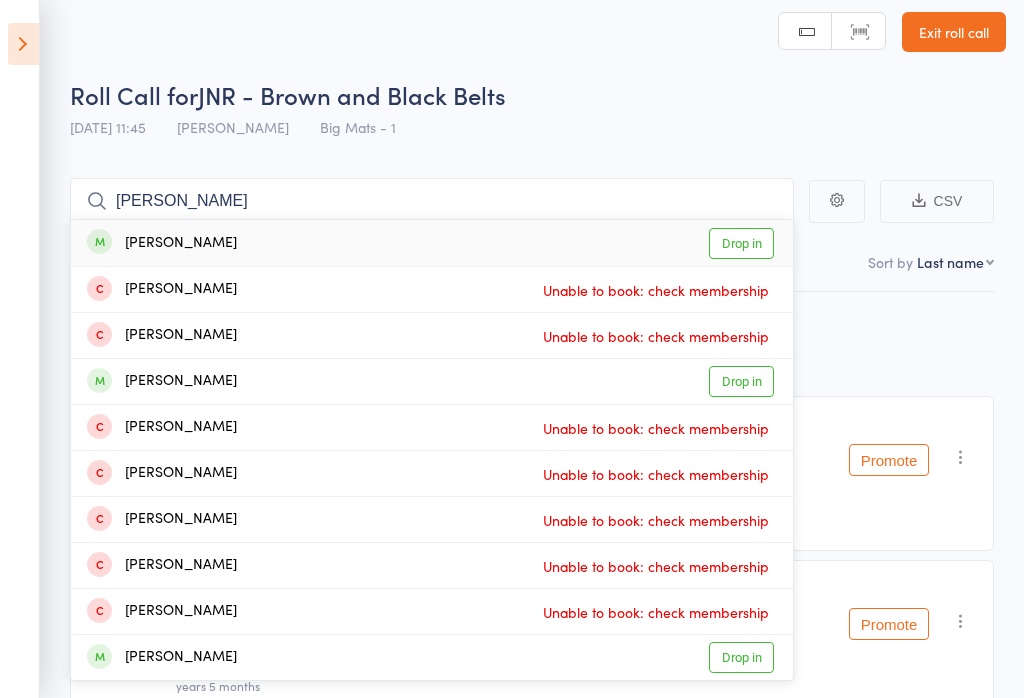 click on "Drop in" at bounding box center [741, 243] 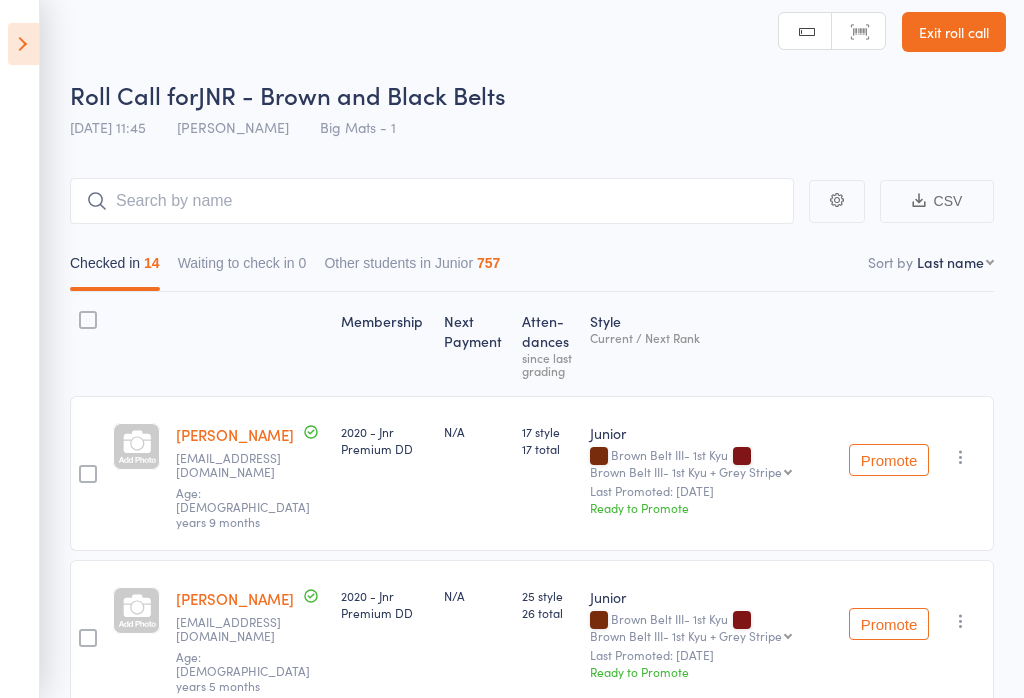 click on "Roll Call for  JNR - Brown and Black Belts 12 Jul 11:45  Justin Qubrosi  Big Mats - 1" at bounding box center [538, 113] 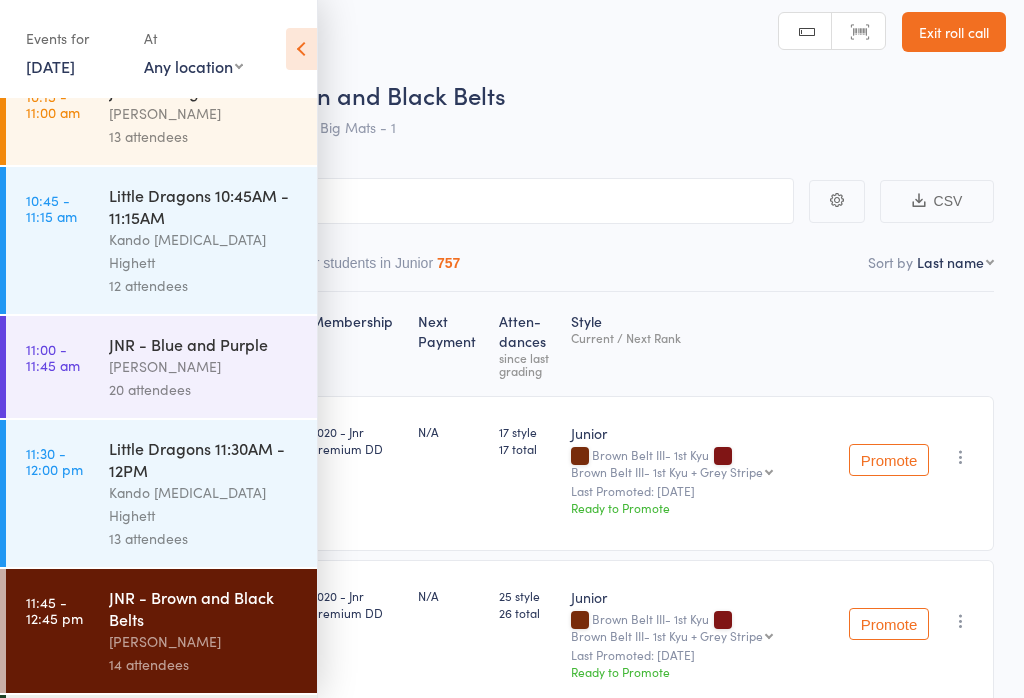 scroll, scrollTop: 816, scrollLeft: 0, axis: vertical 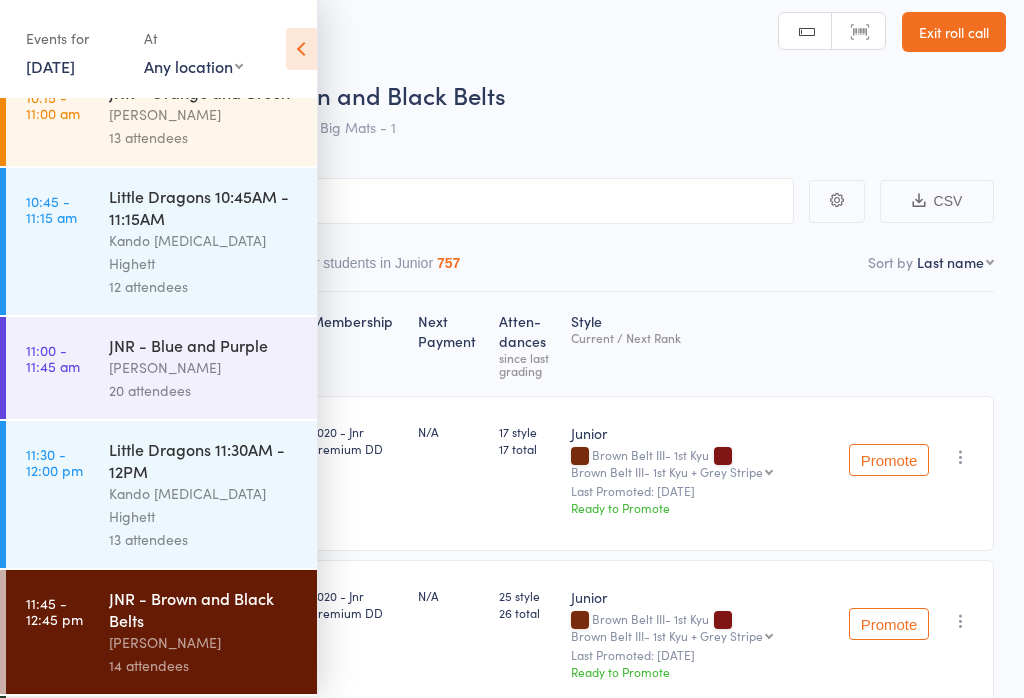 click on "0 attendees" at bounding box center [204, 769] 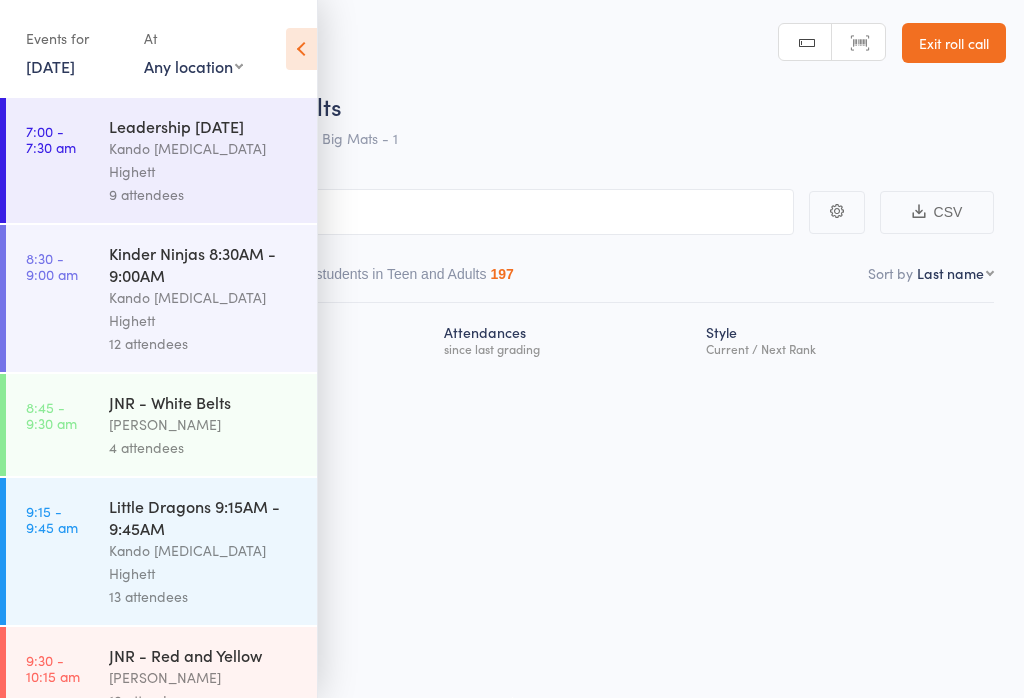 click at bounding box center (301, 49) 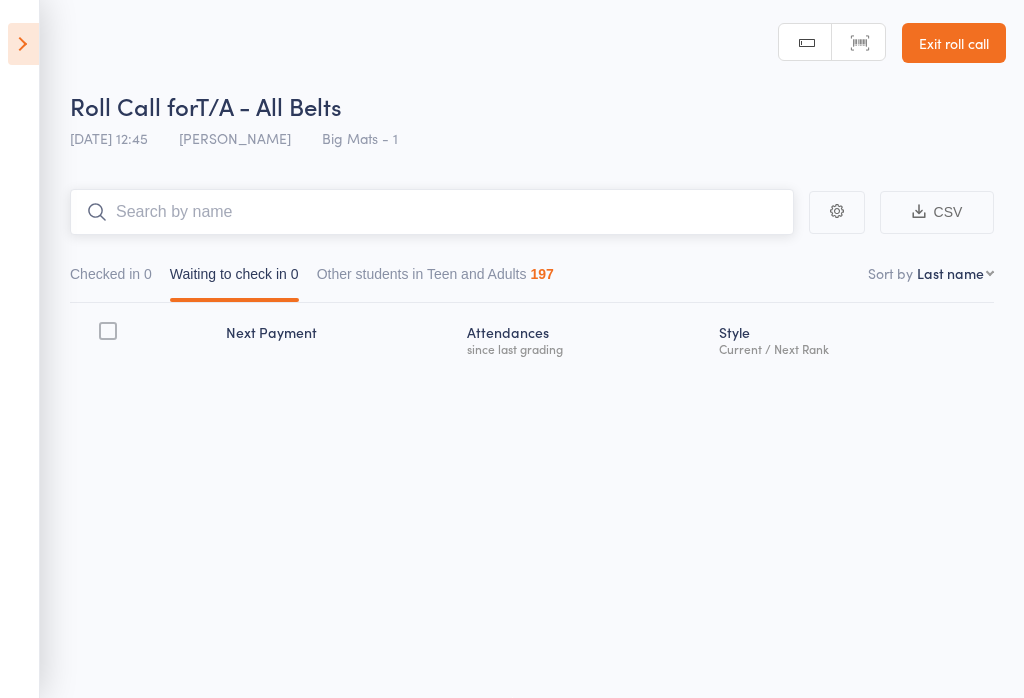 click at bounding box center [432, 212] 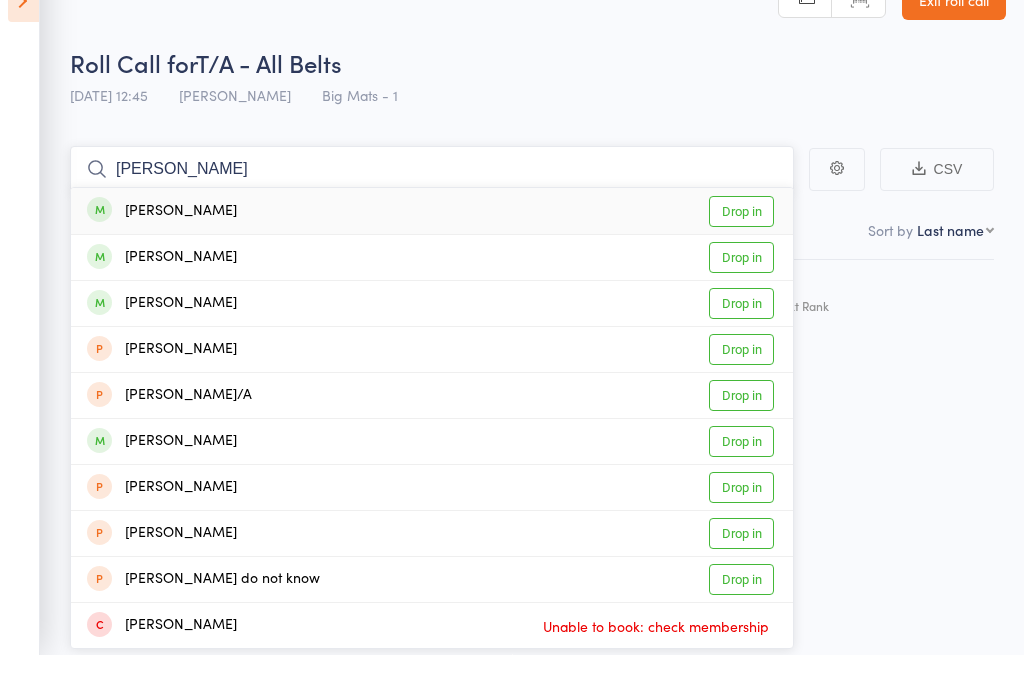 type on "David barlow" 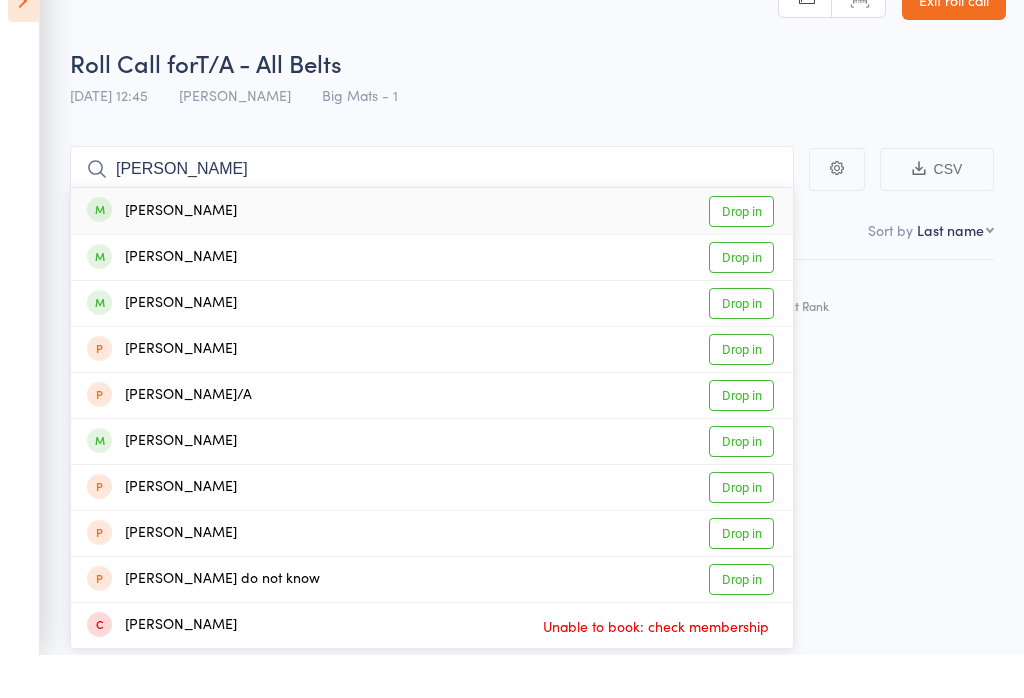 click on "Drop in" at bounding box center (741, 254) 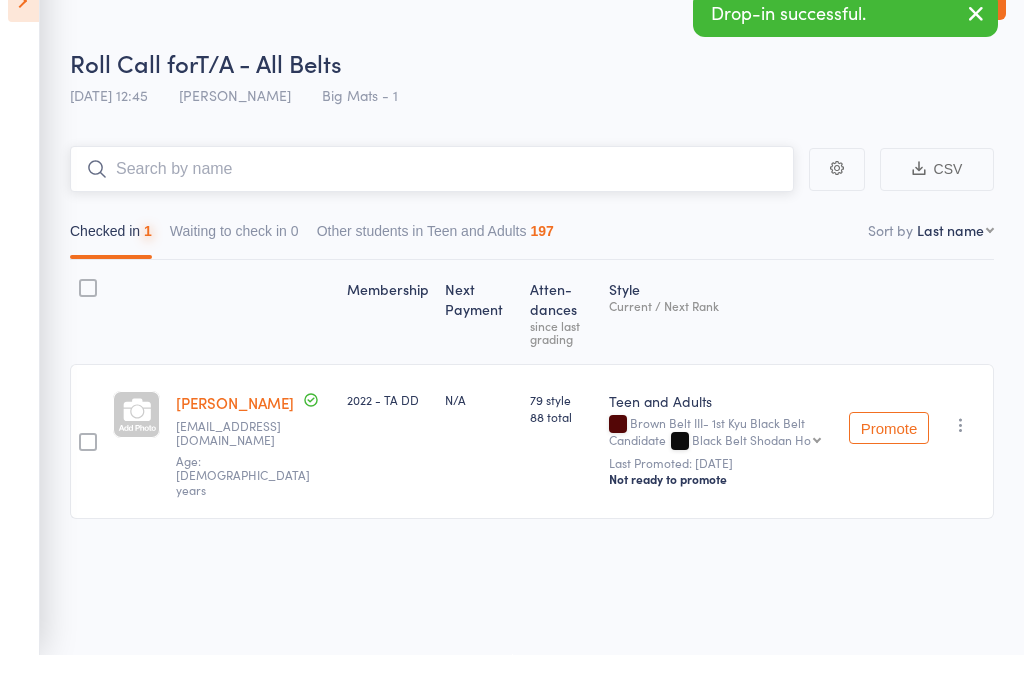 type on "k" 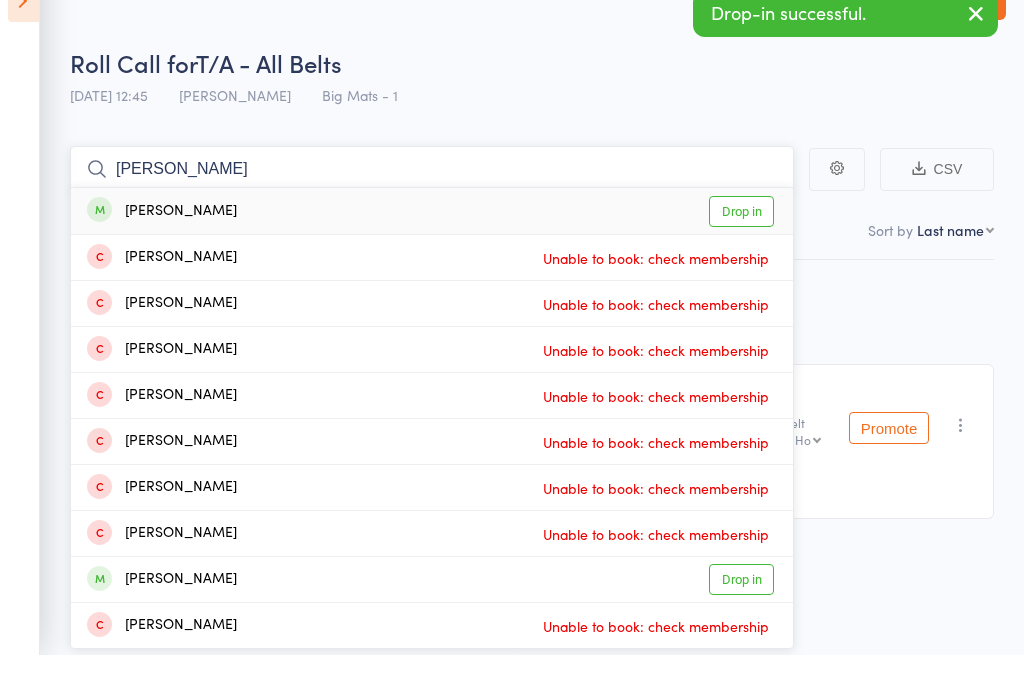type on "lily gl" 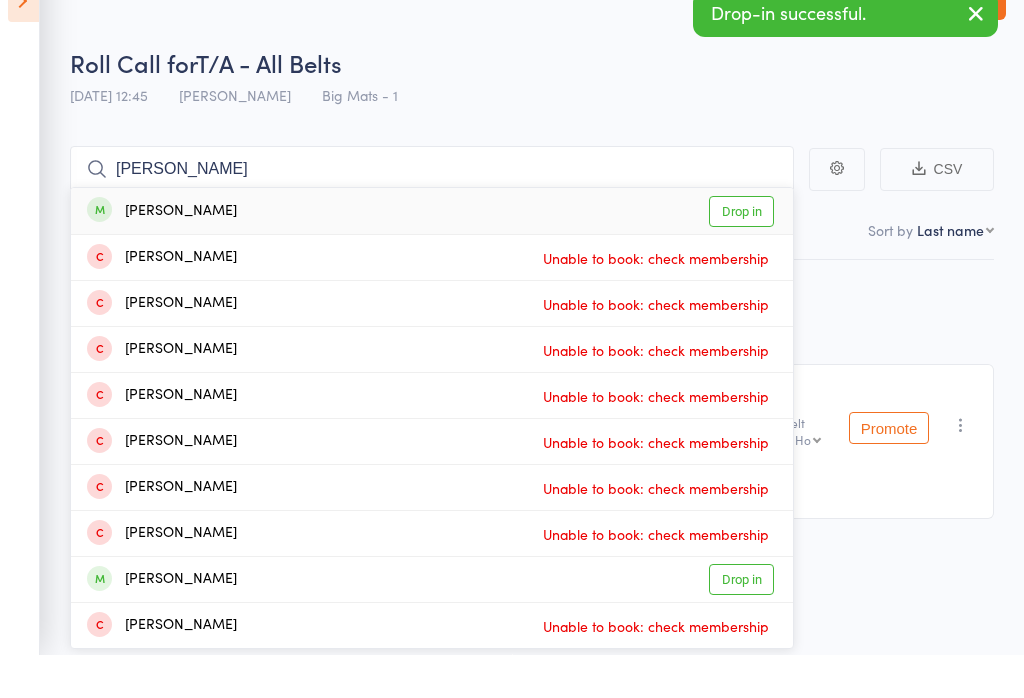 click on "Drop in" at bounding box center [741, 254] 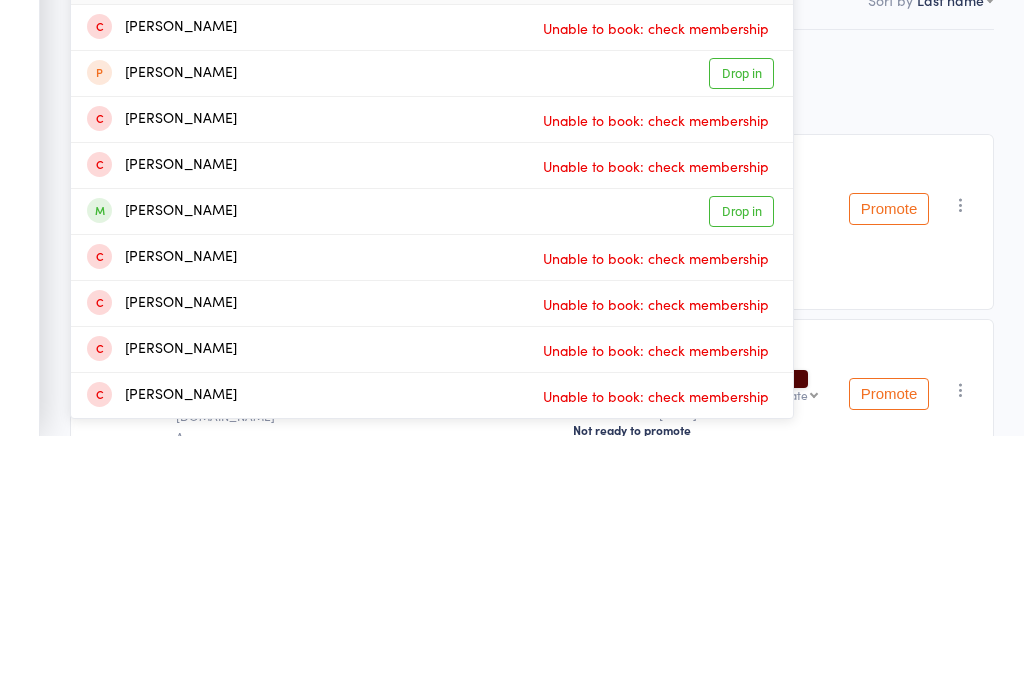 type on "thomas" 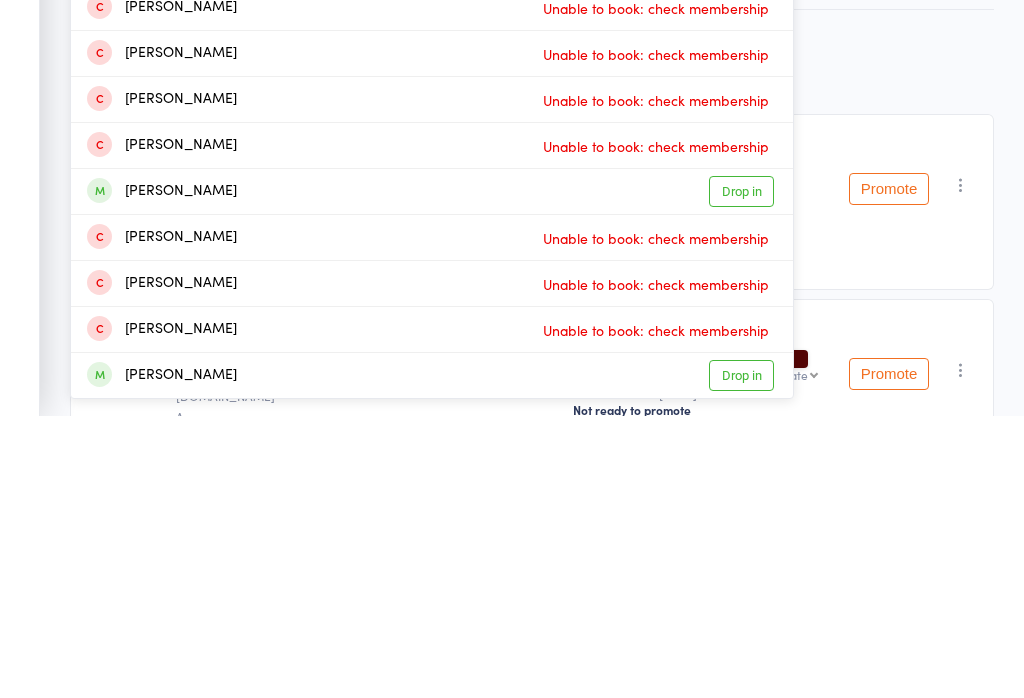 type on "angus" 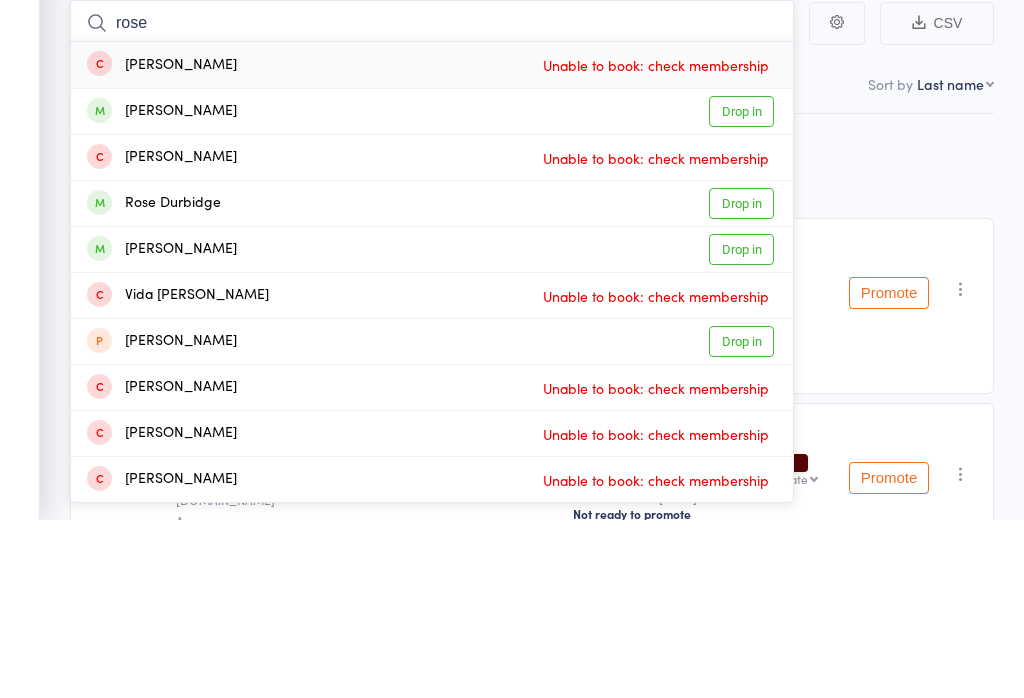 type on "rose" 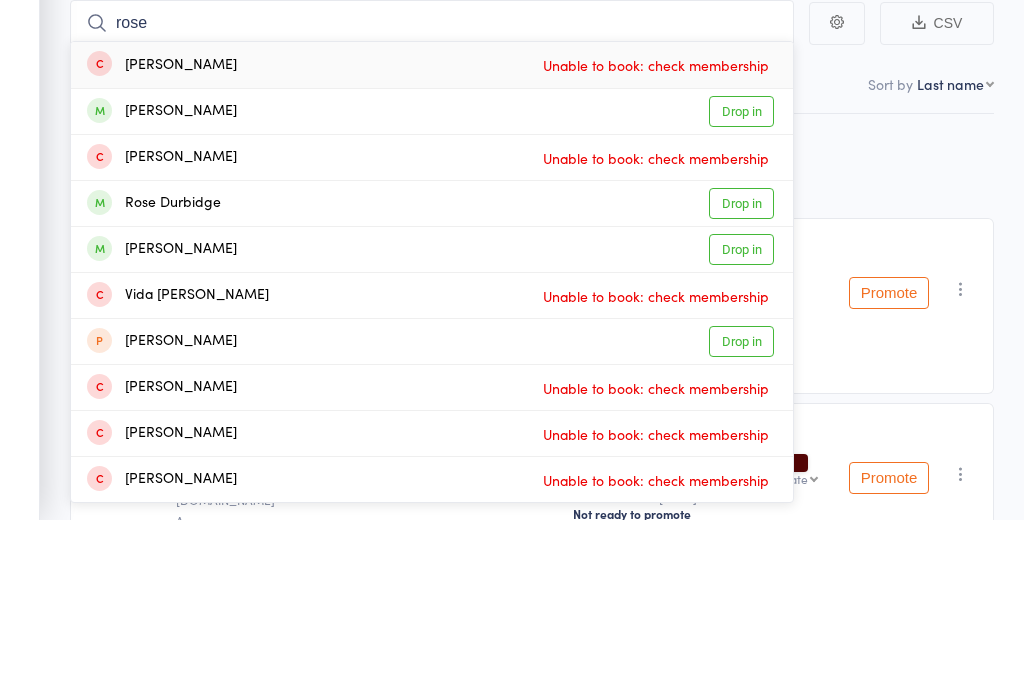 click on "Drop in" at bounding box center [741, 381] 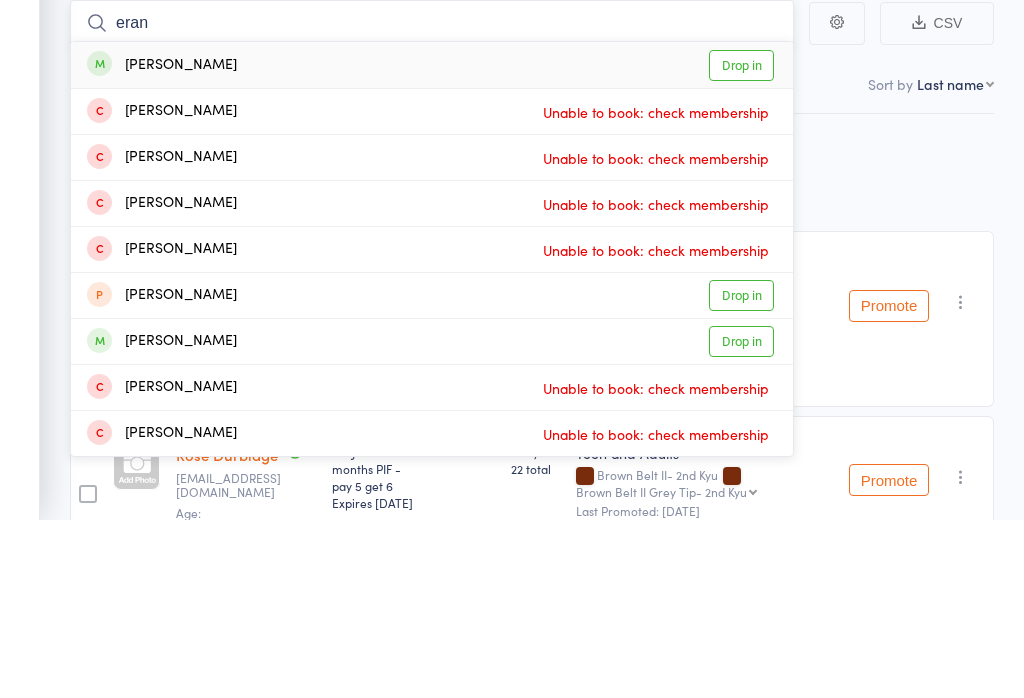 type on "eran" 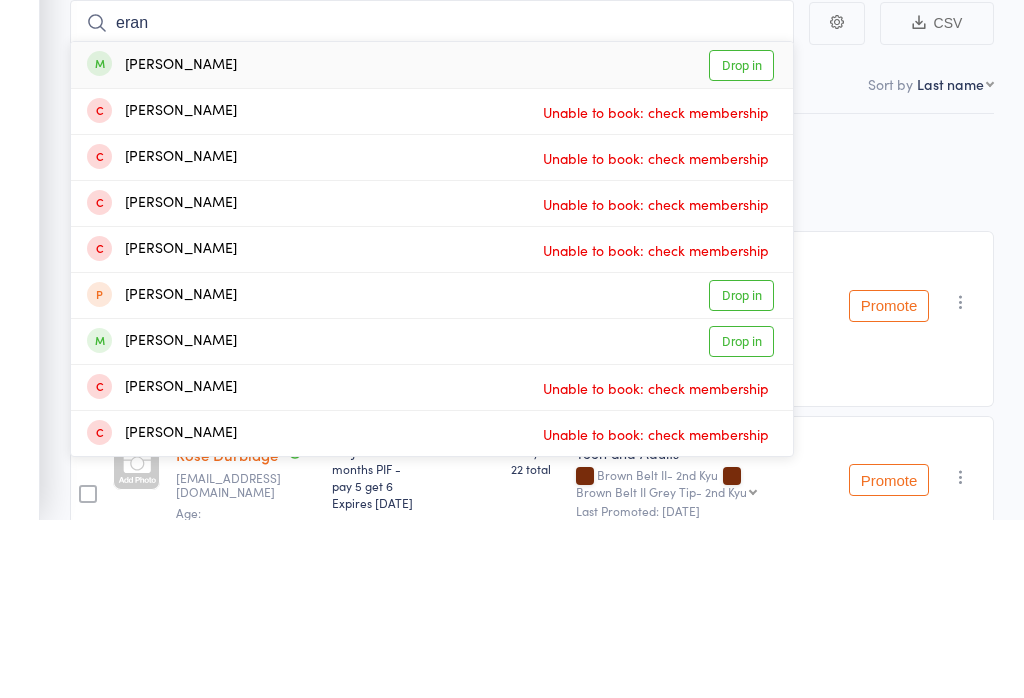 click on "Drop in" at bounding box center [741, 243] 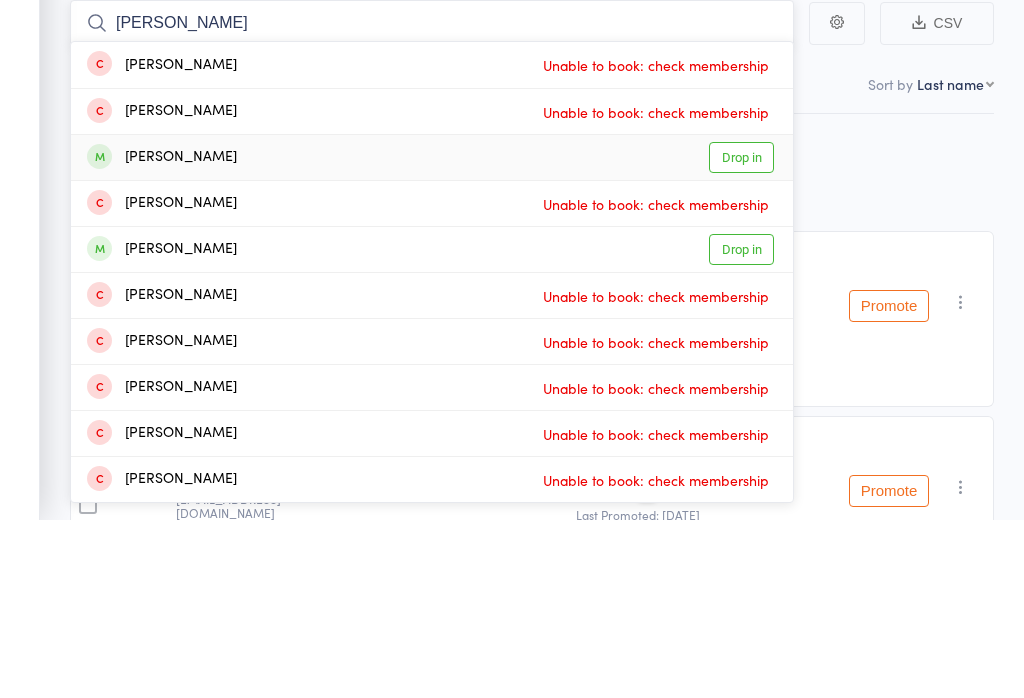 type on "adam" 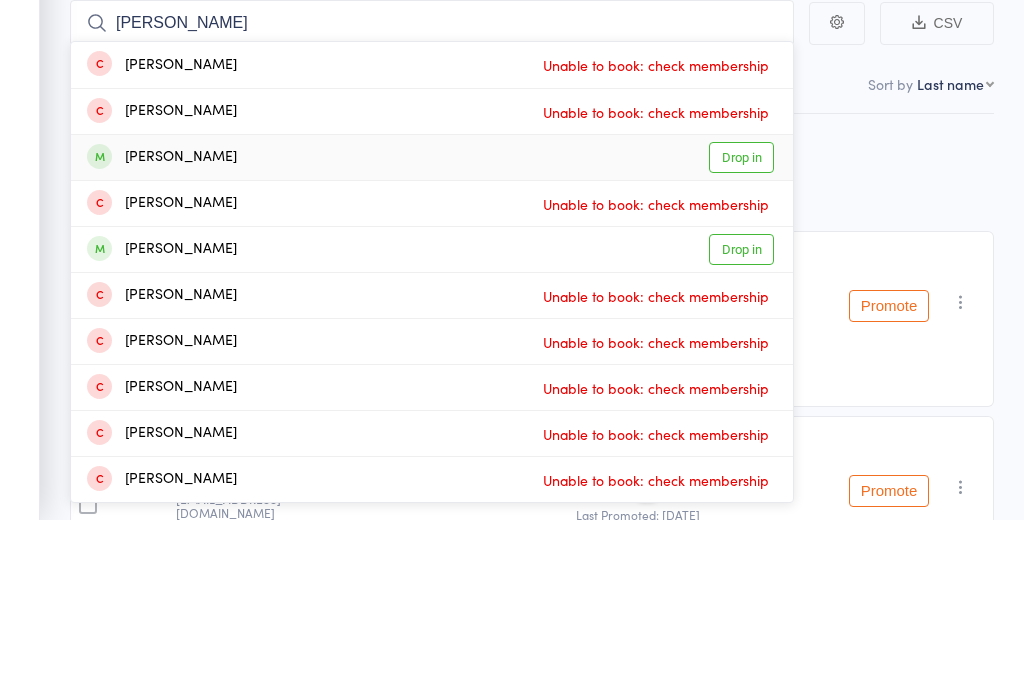 click on "Drop in" at bounding box center (741, 335) 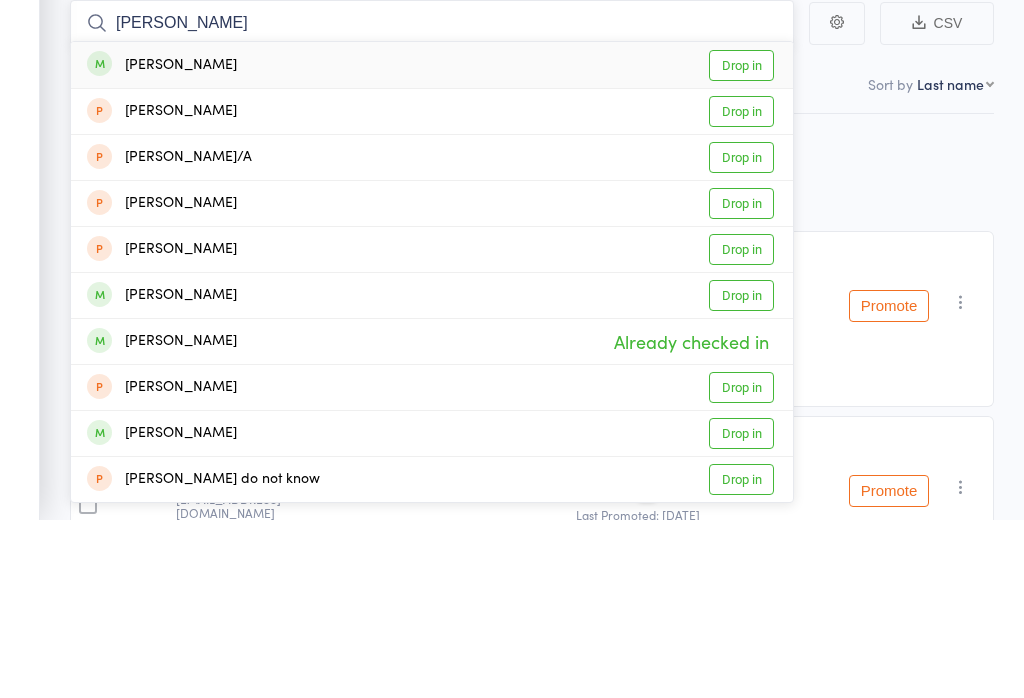 type on "david duffet" 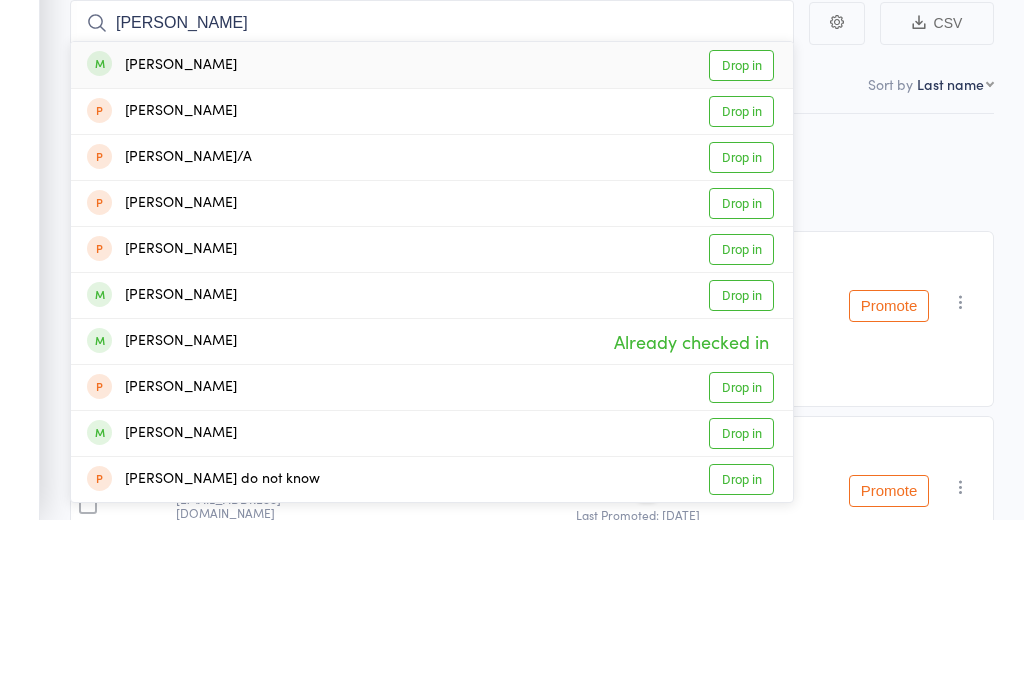 click on "Drop in" at bounding box center [741, 243] 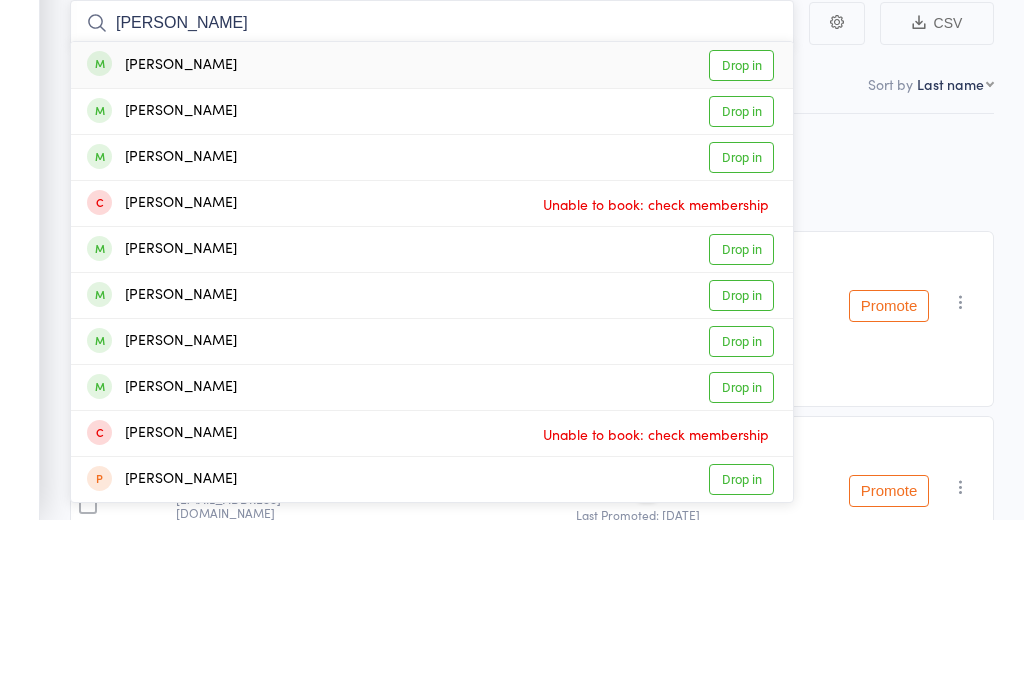 type on "rob chrran" 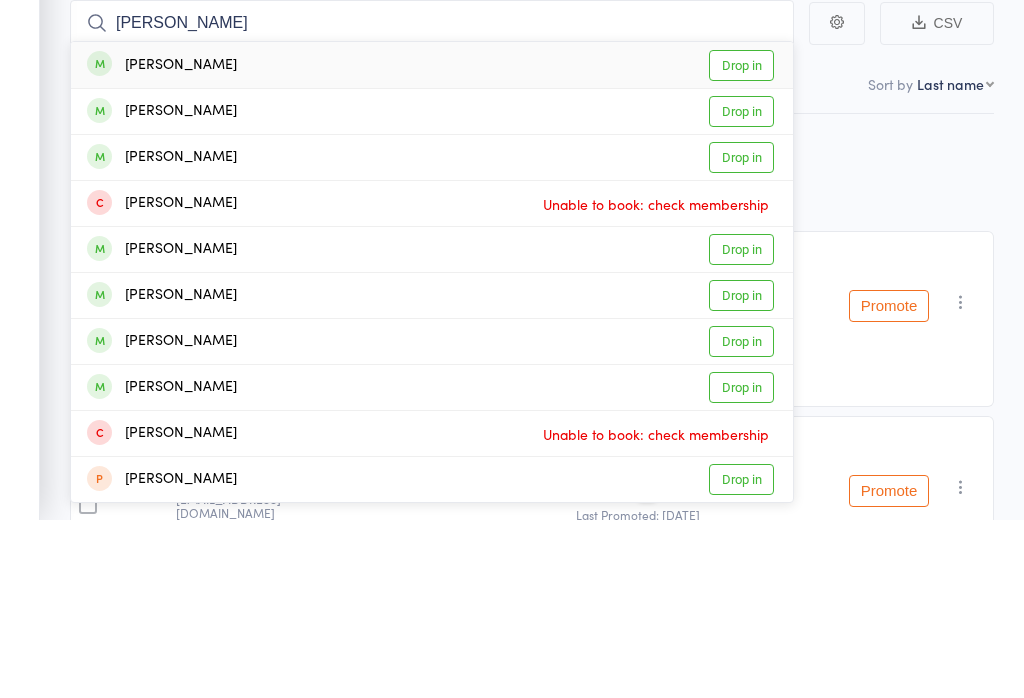 click on "Drop in" at bounding box center [741, 243] 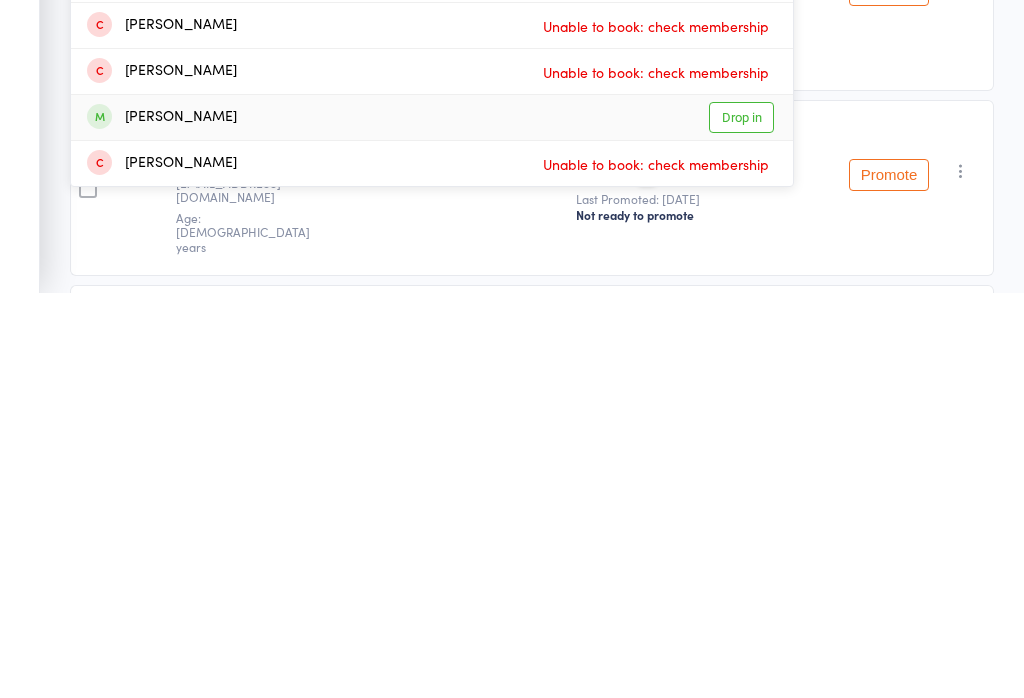 type on "alexander" 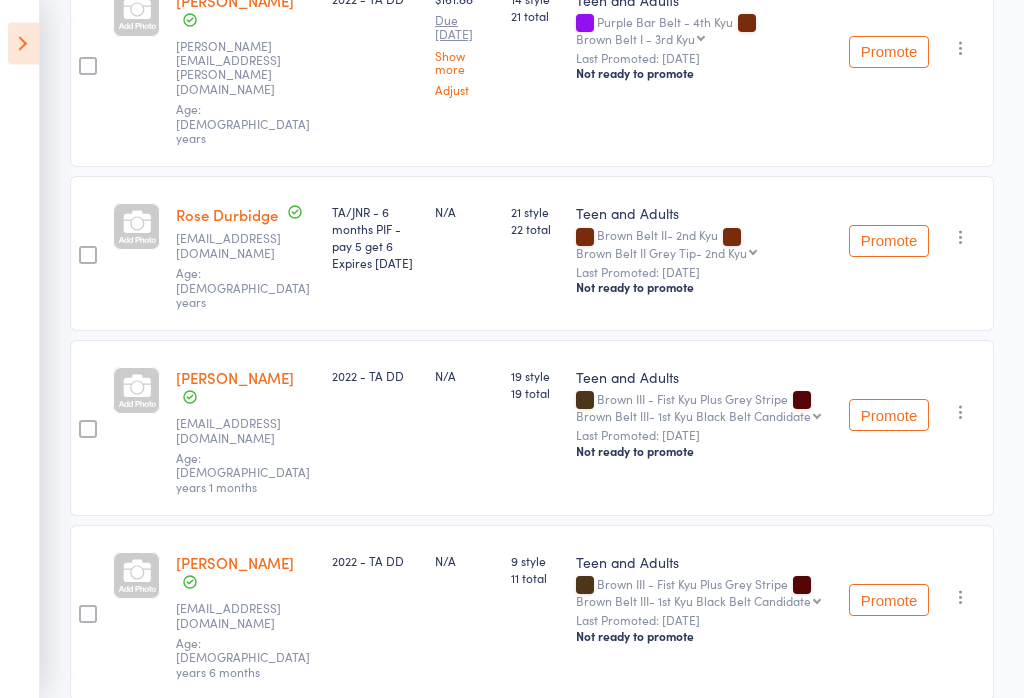 scroll, scrollTop: 1283, scrollLeft: 0, axis: vertical 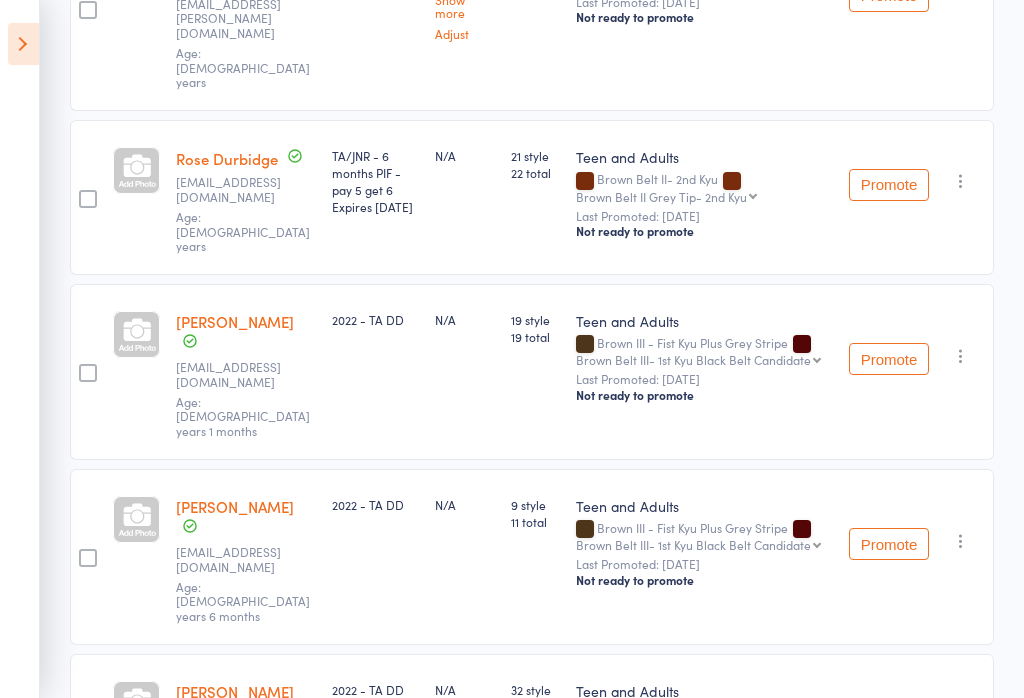 click at bounding box center [961, 939] 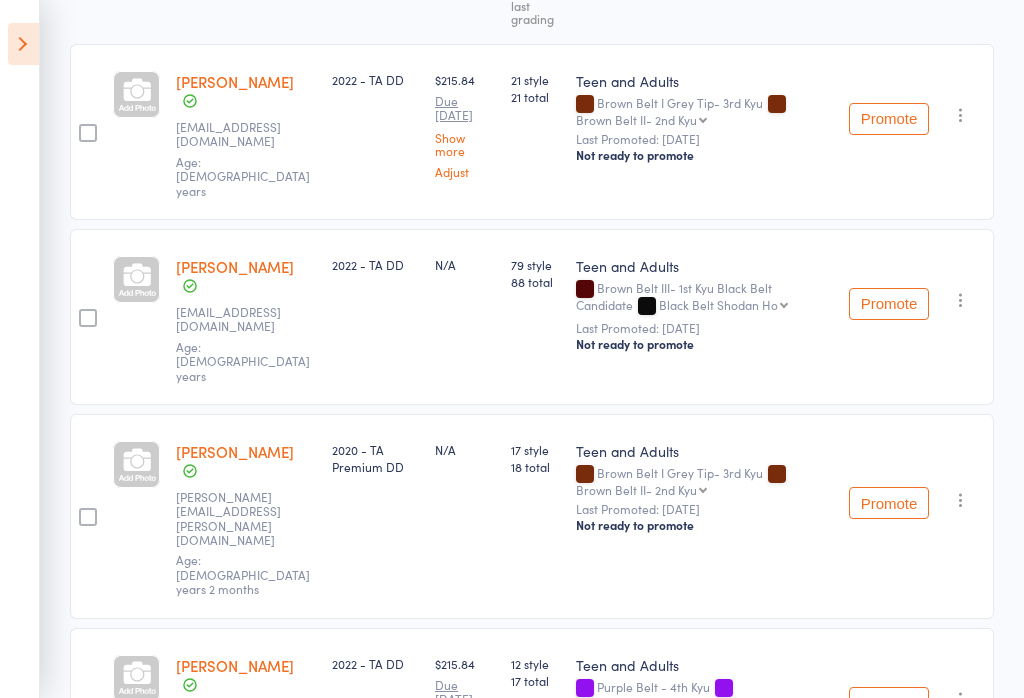 scroll, scrollTop: 0, scrollLeft: 0, axis: both 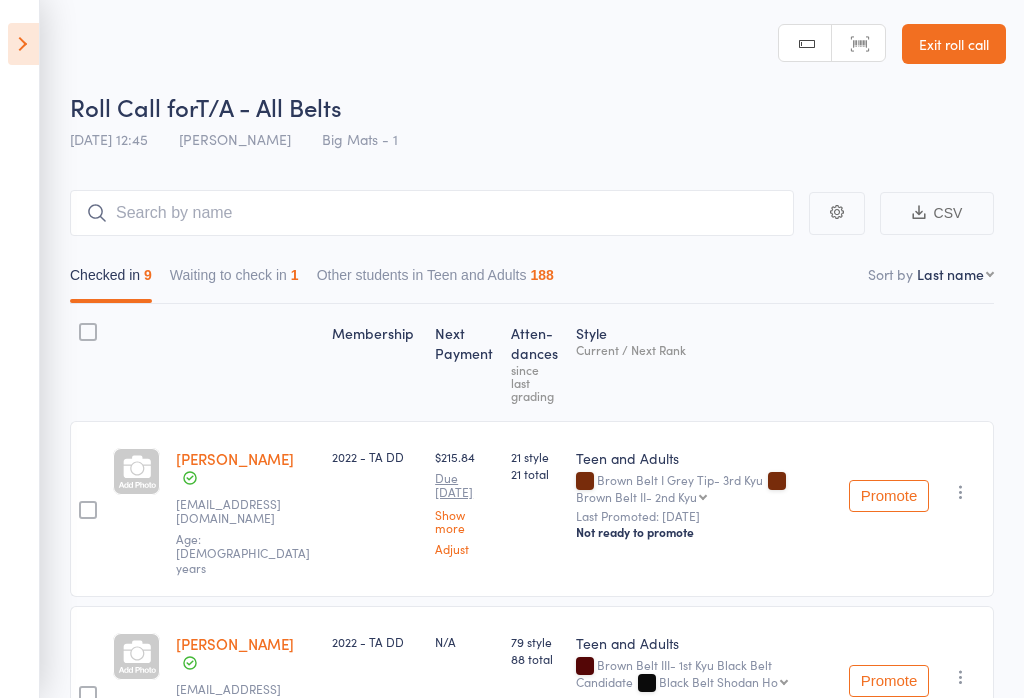 click on "Waiting to check in  1" at bounding box center (234, 280) 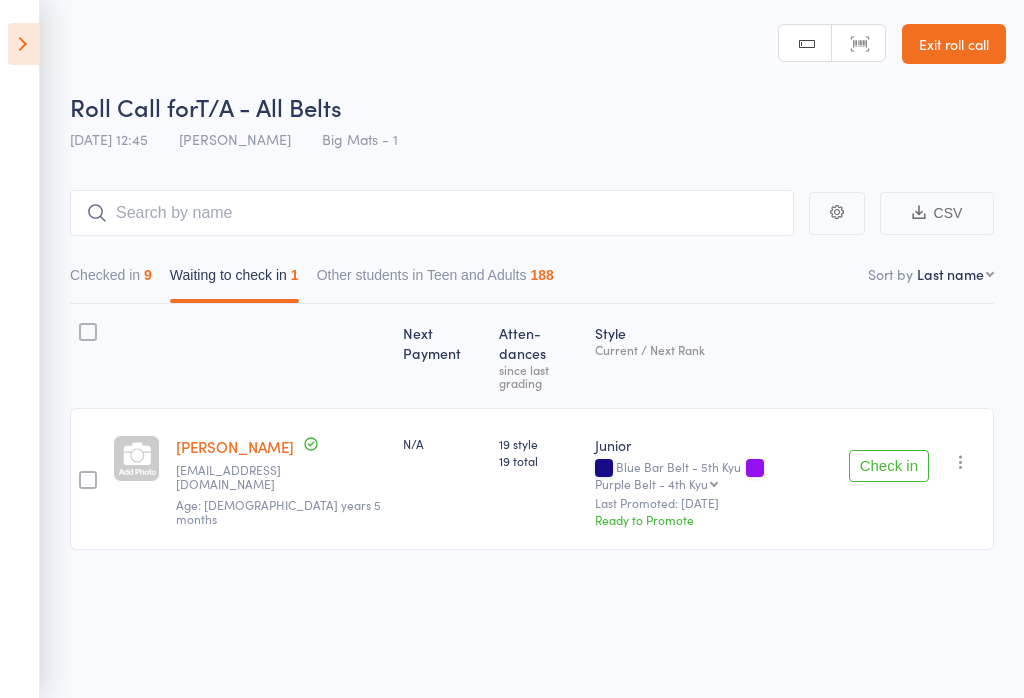 click at bounding box center (961, 462) 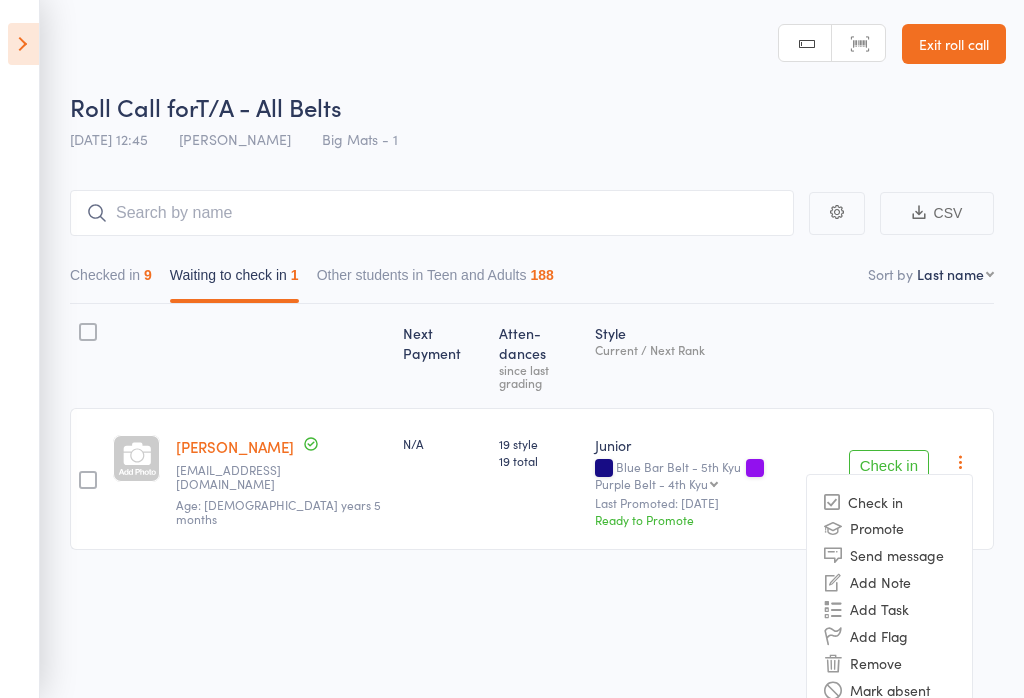 click on "Remove" at bounding box center (889, 662) 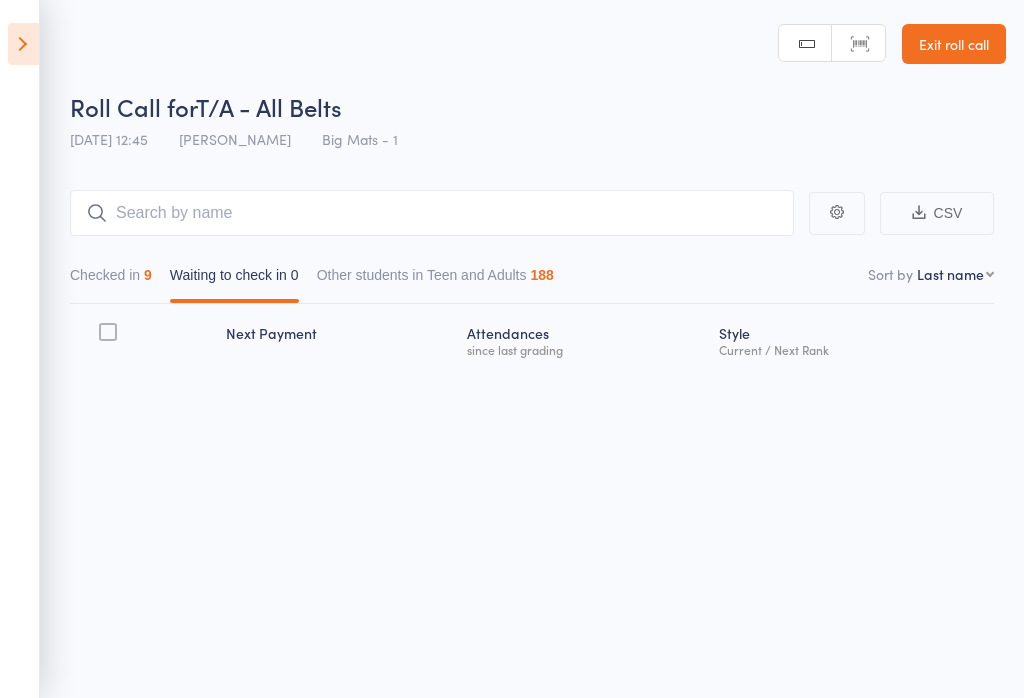 click on "Checked in  9" at bounding box center (111, 280) 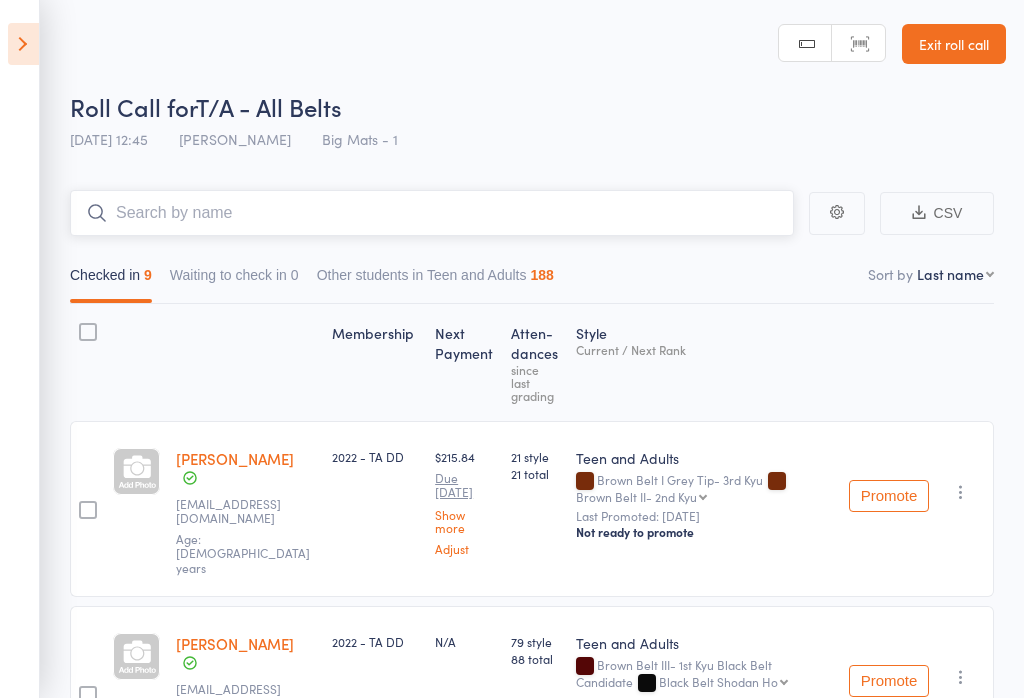 click at bounding box center [432, 213] 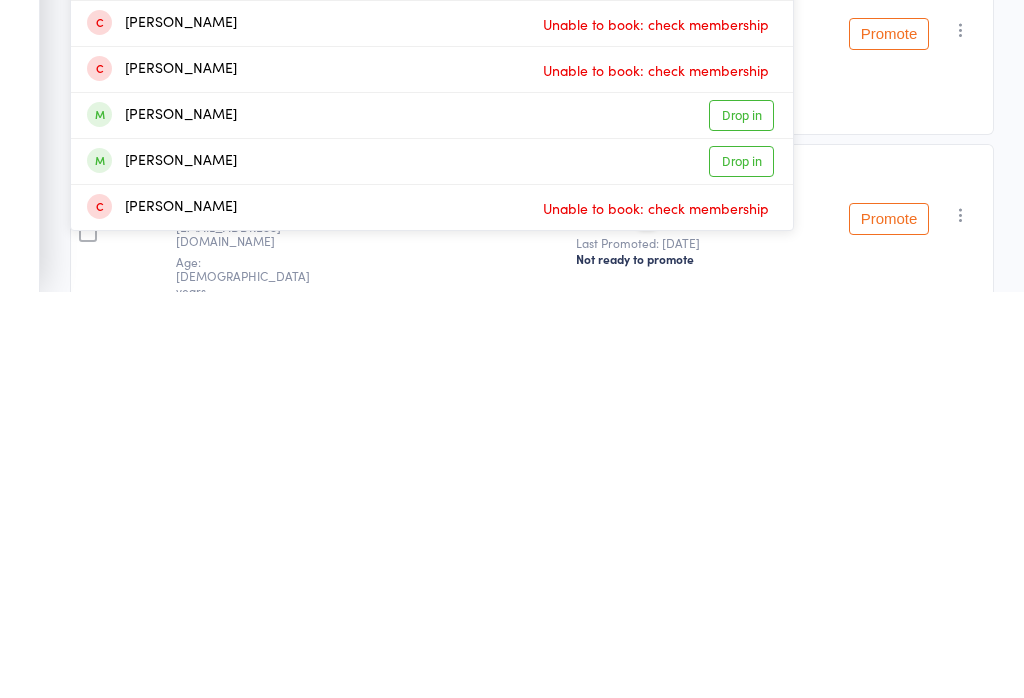 scroll, scrollTop: 0, scrollLeft: 0, axis: both 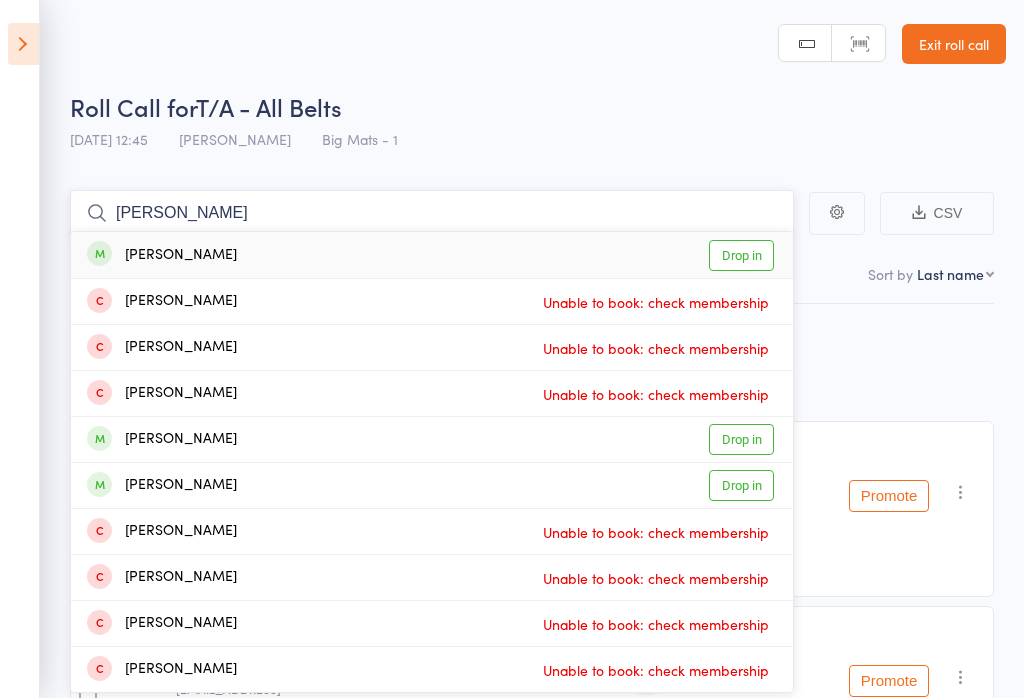 type on "Alexander lurove" 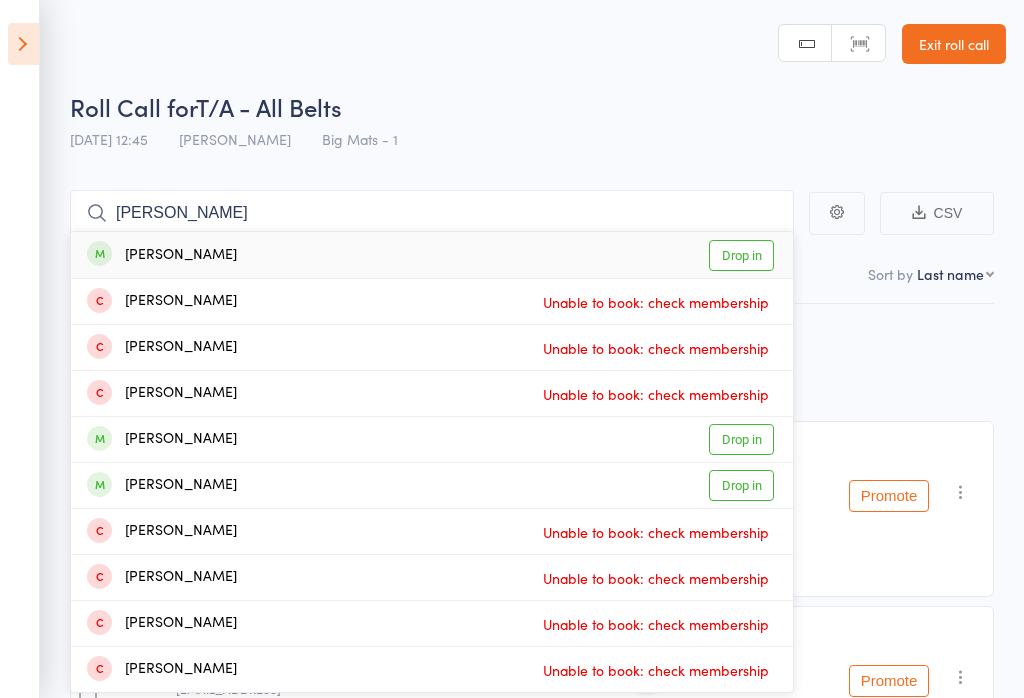 click on "Drop in" at bounding box center (741, 255) 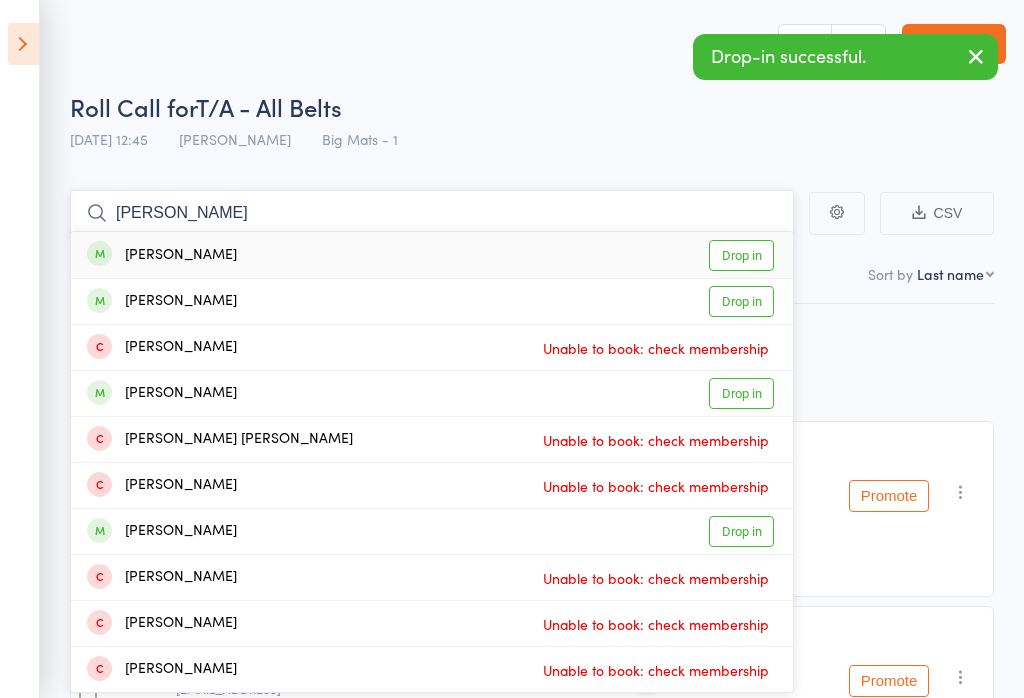 type on "tim griff" 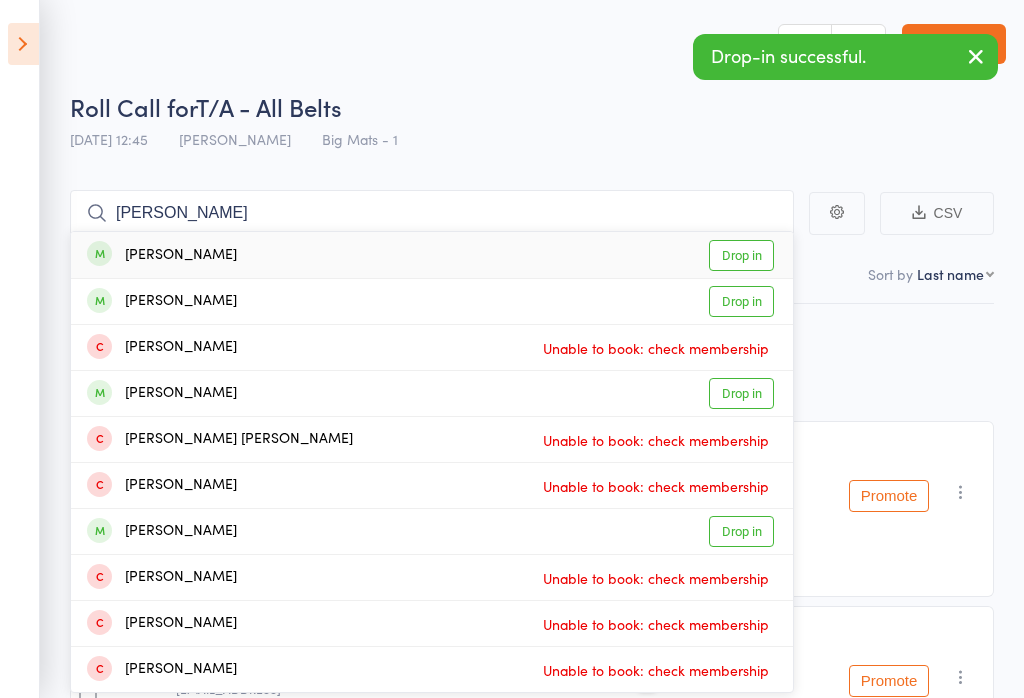 click on "Drop in" at bounding box center (741, 255) 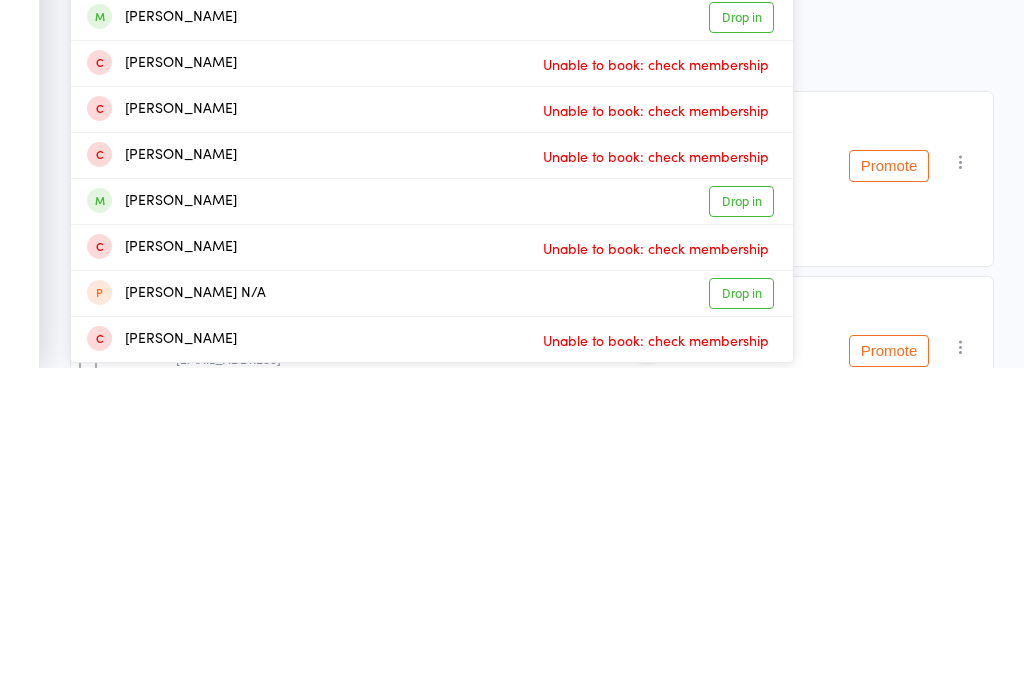 type on "michael" 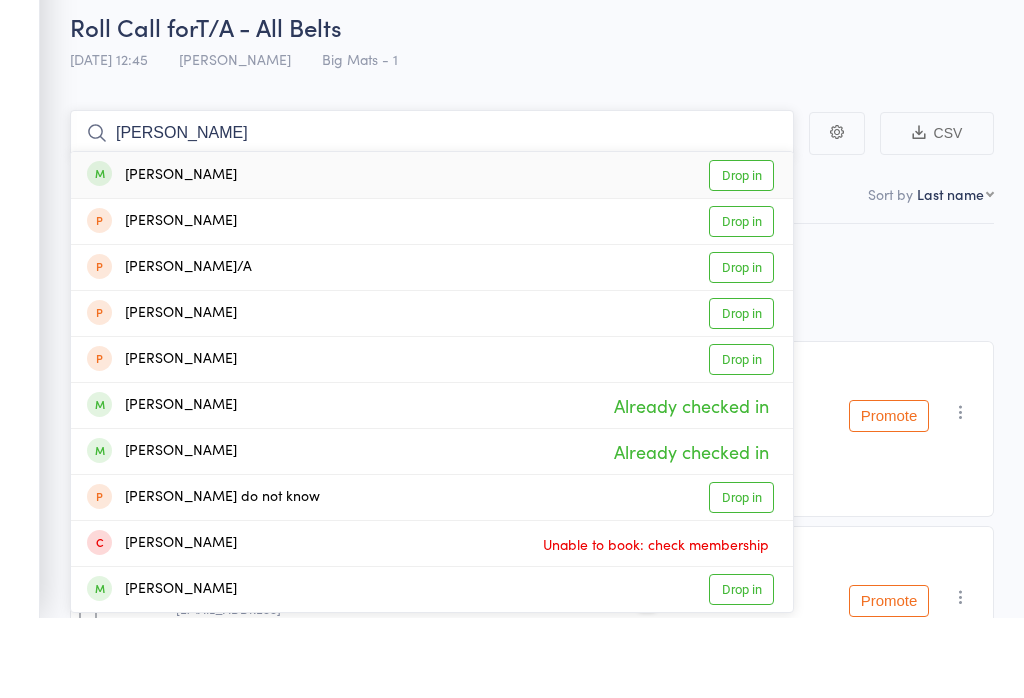 type on "David wilk" 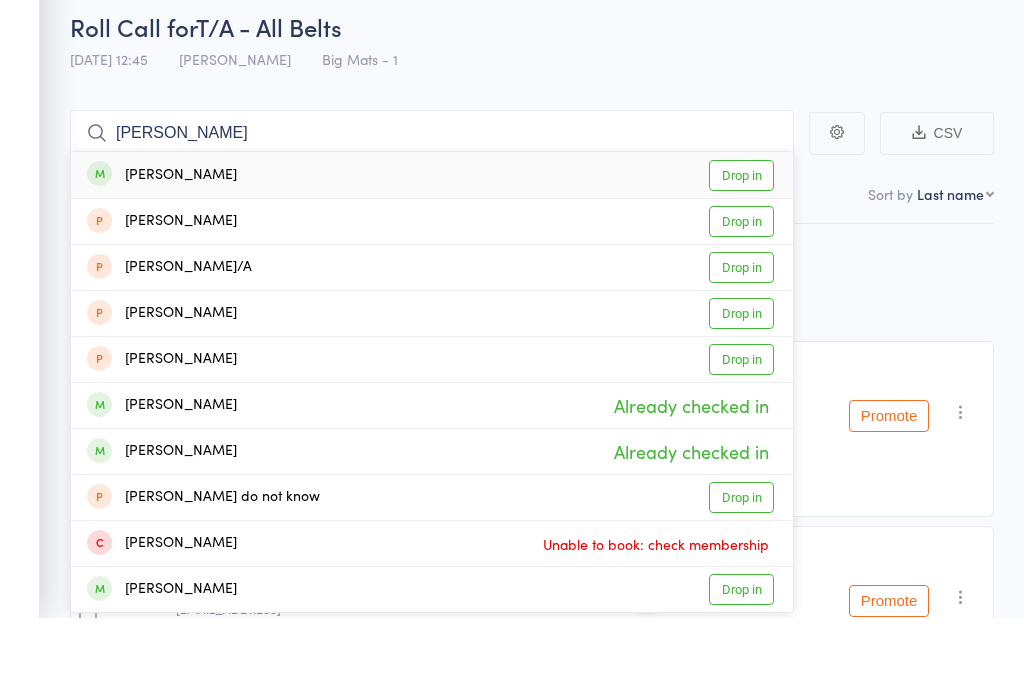 click on "Drop in" at bounding box center (741, 255) 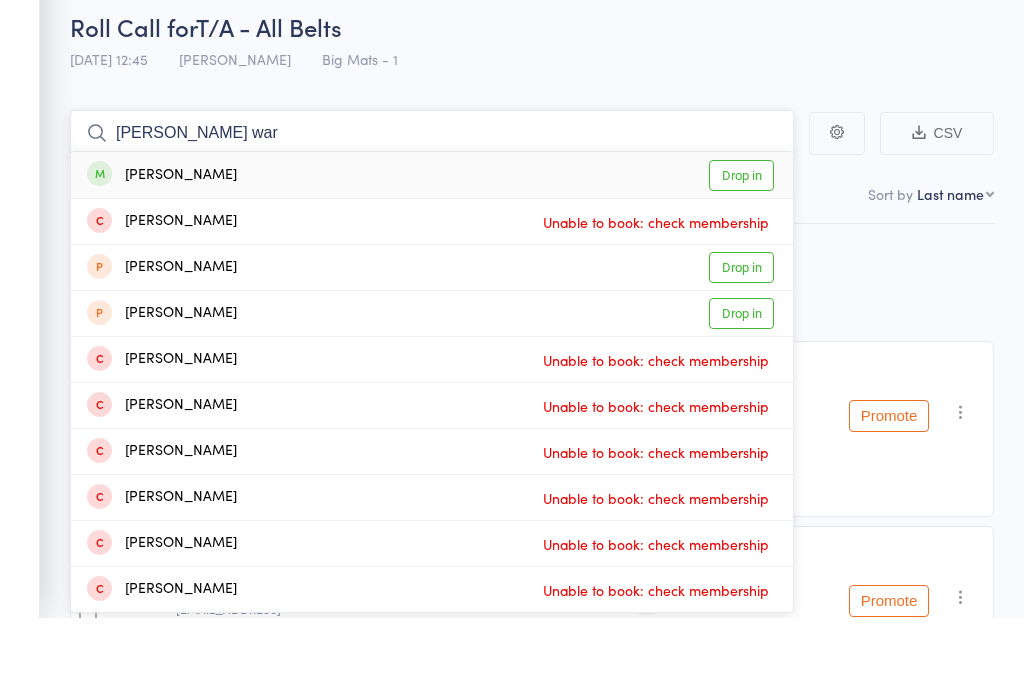 type on "matthew war" 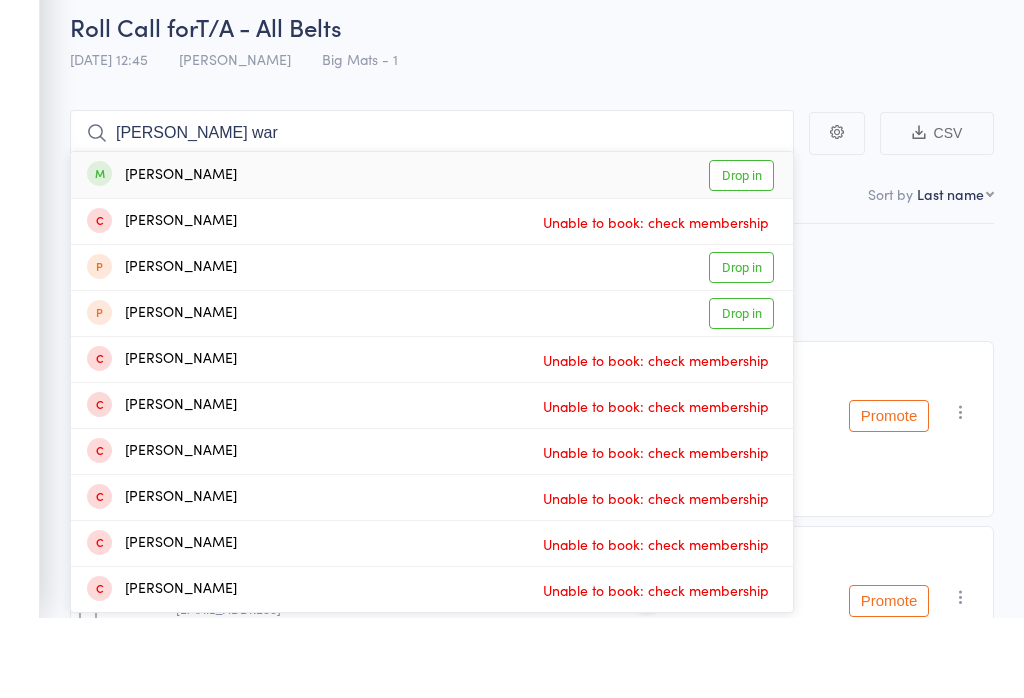 click on "Drop in" at bounding box center (741, 255) 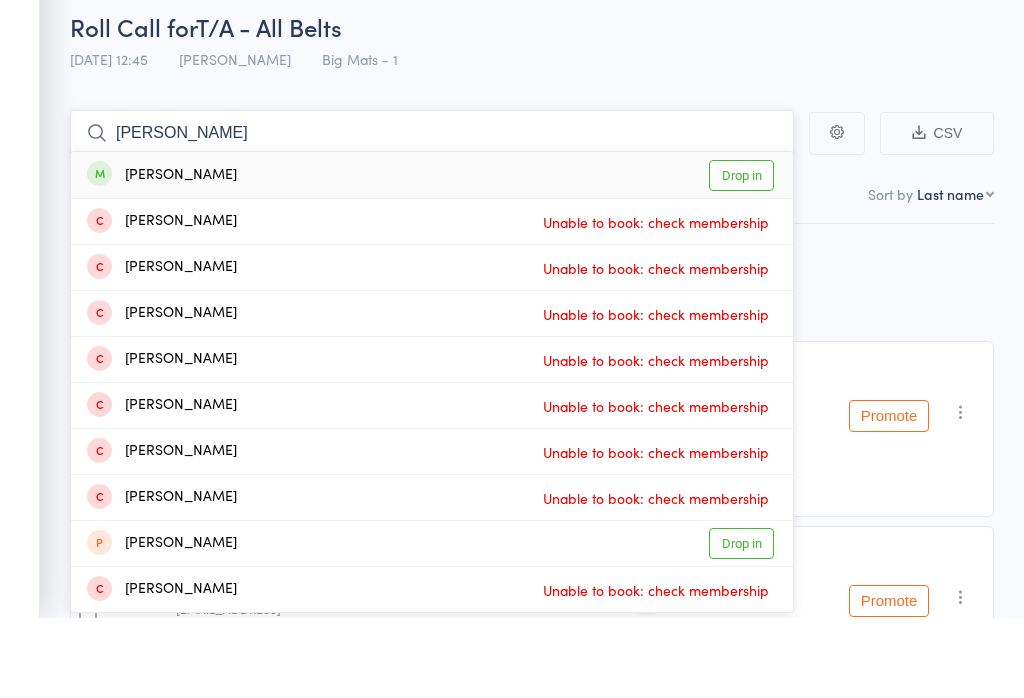 type on "camille" 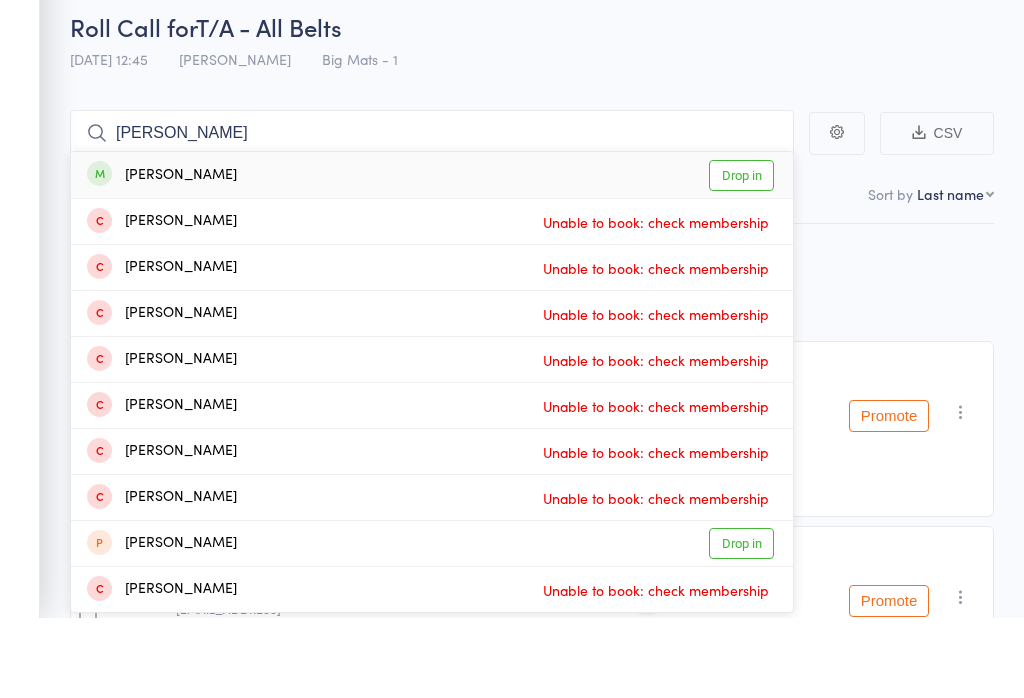 click on "Drop in" at bounding box center [741, 255] 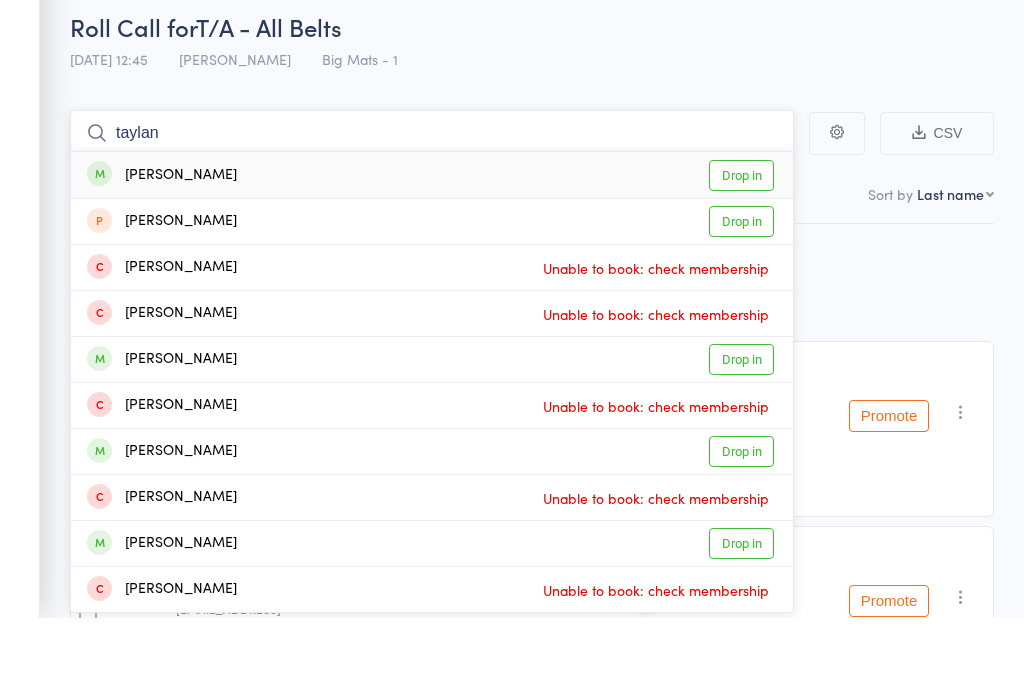 type on "taylan" 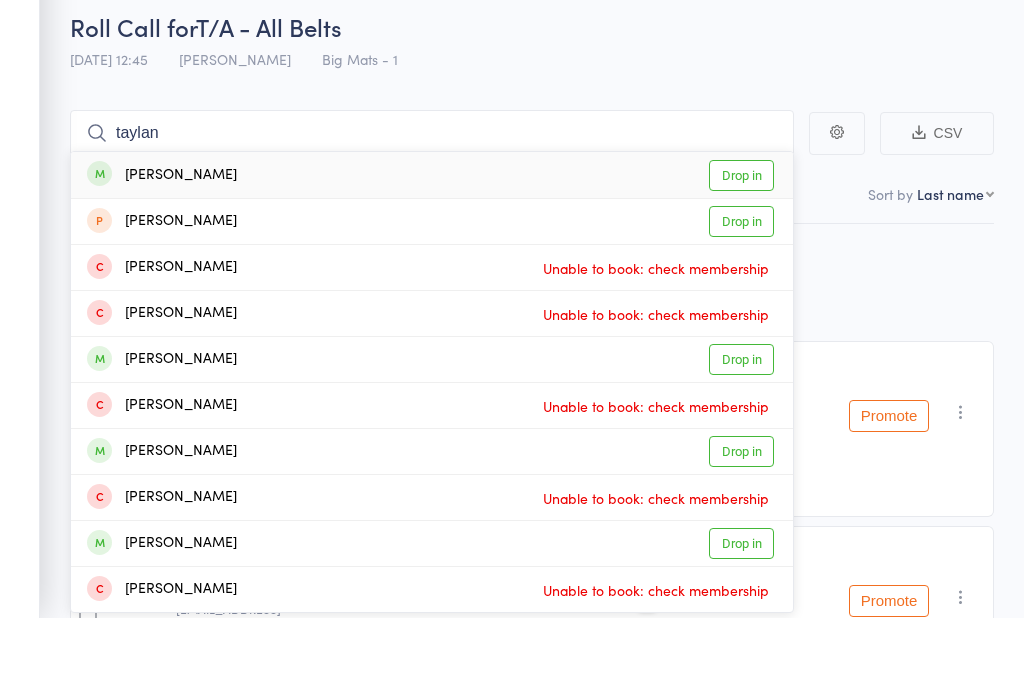 click on "Drop in" at bounding box center [741, 255] 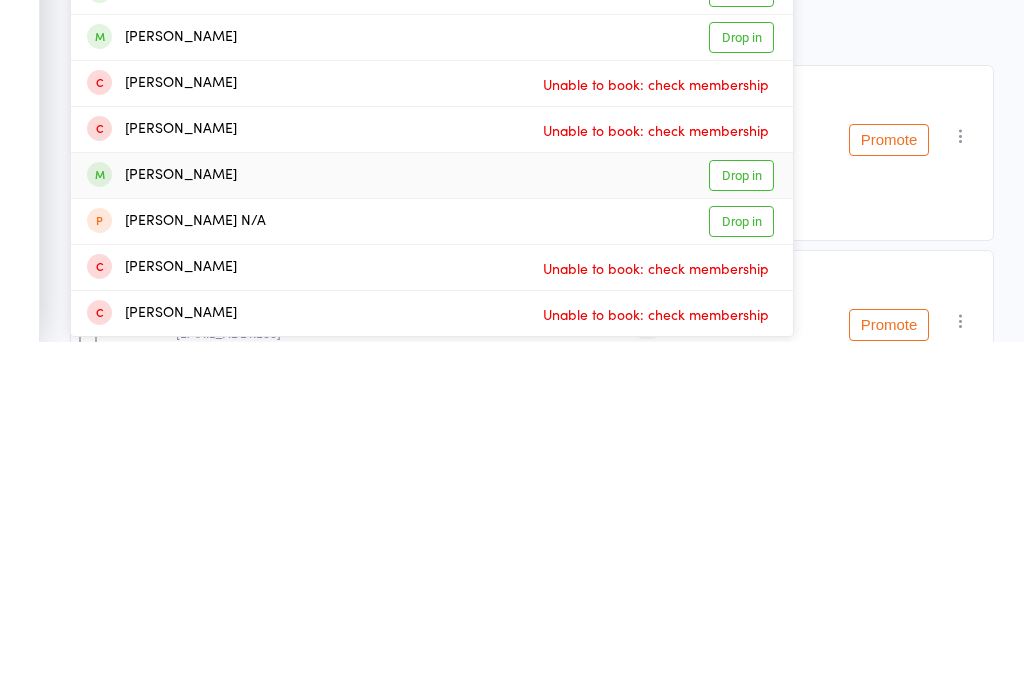 type on "Elizabeth" 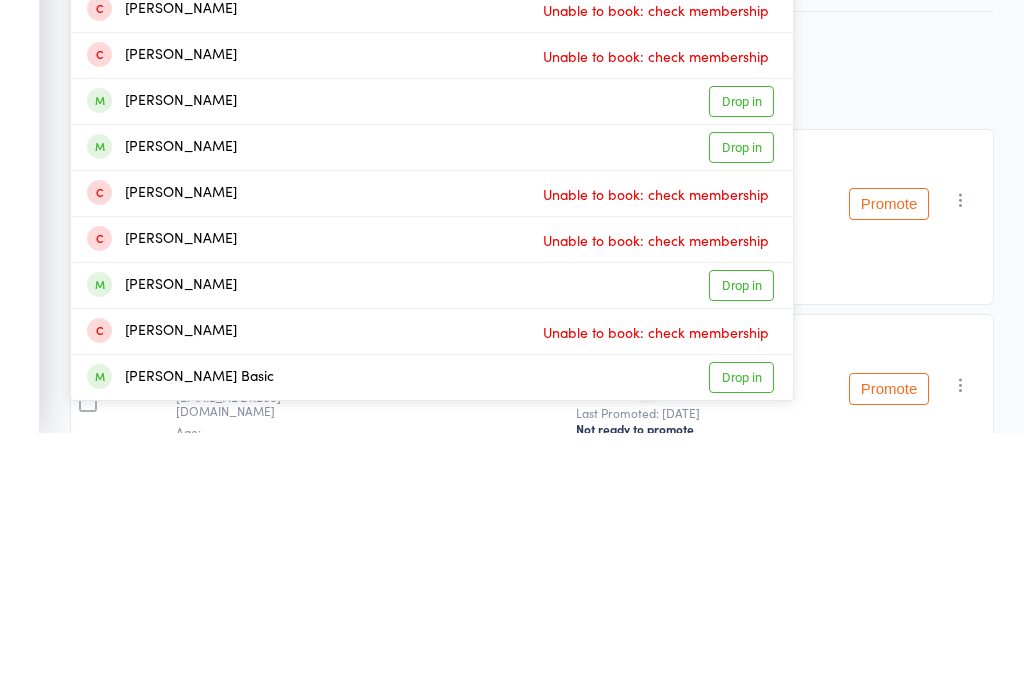 scroll, scrollTop: 37, scrollLeft: 0, axis: vertical 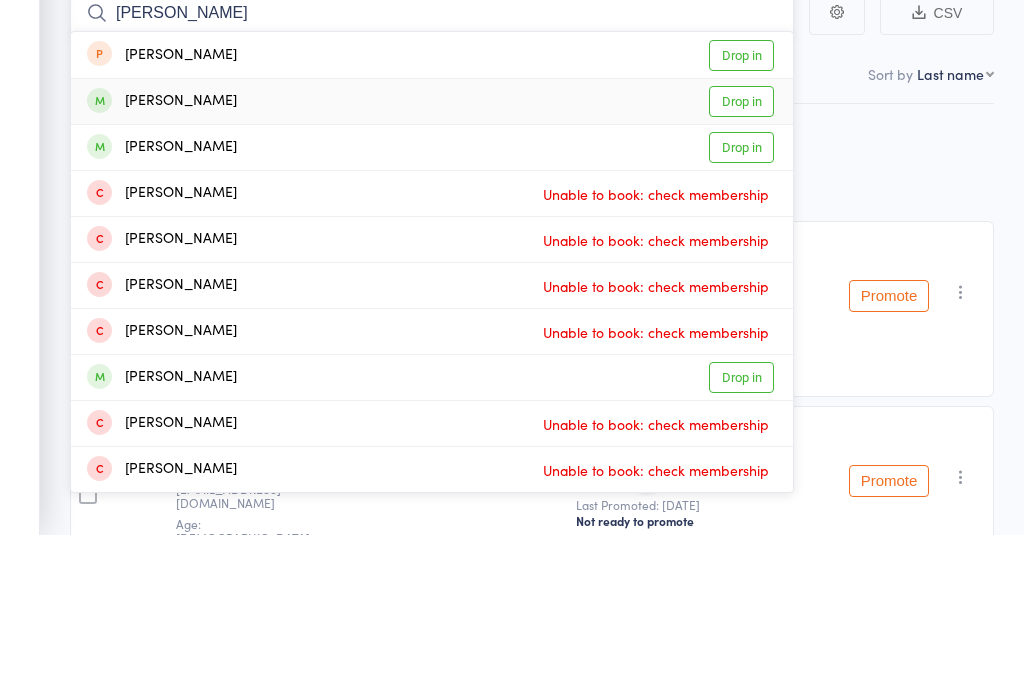 type on "Oliver ro" 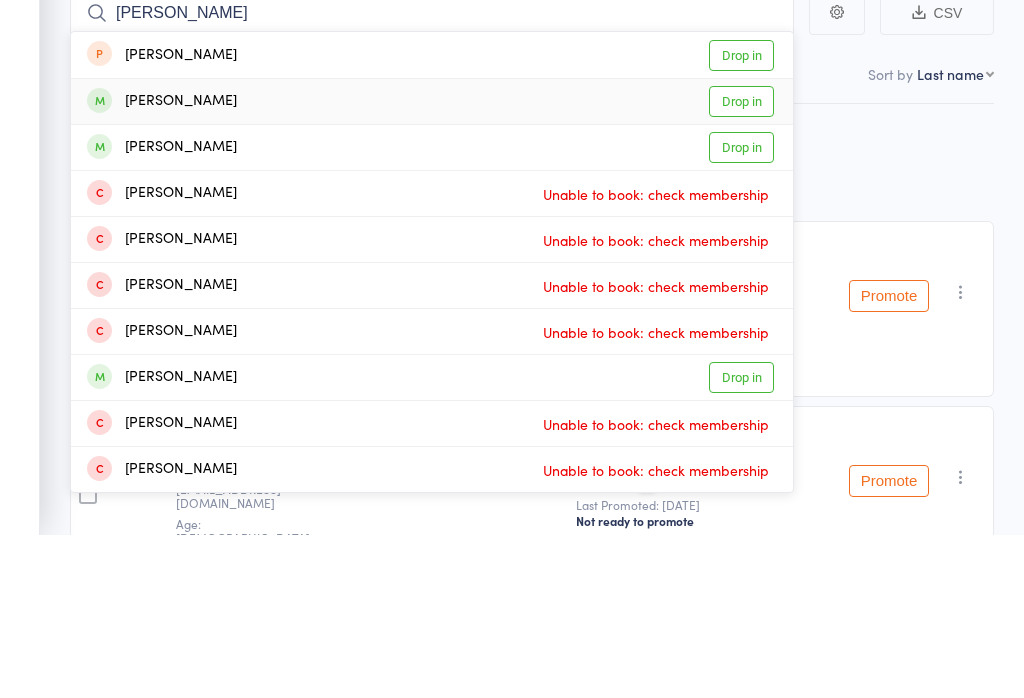 click on "Drop in" at bounding box center [741, 264] 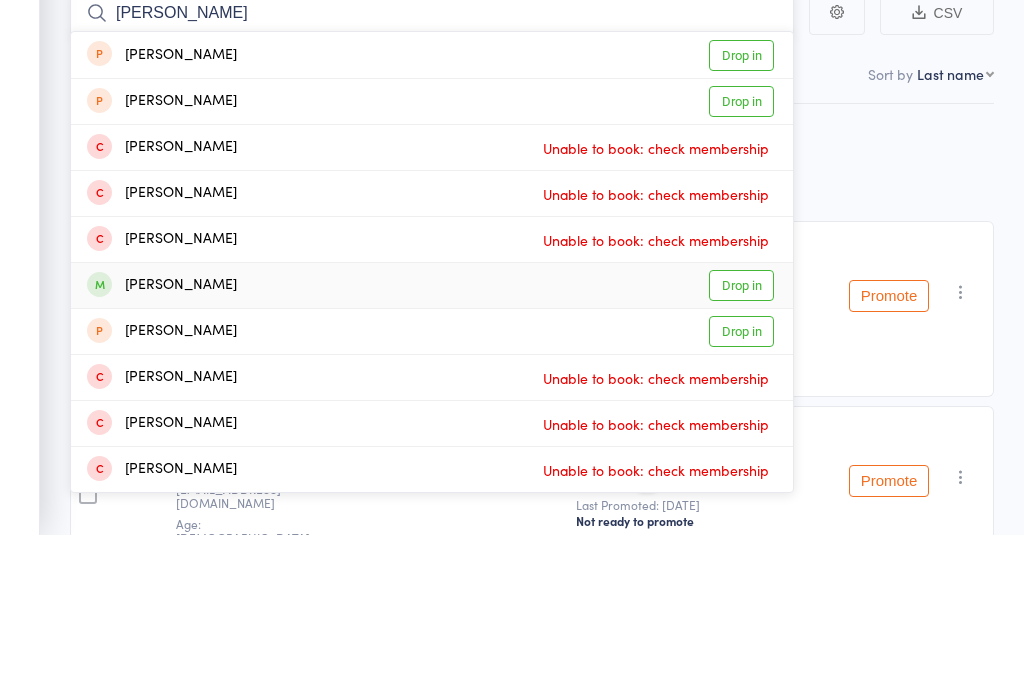 type on "andrew" 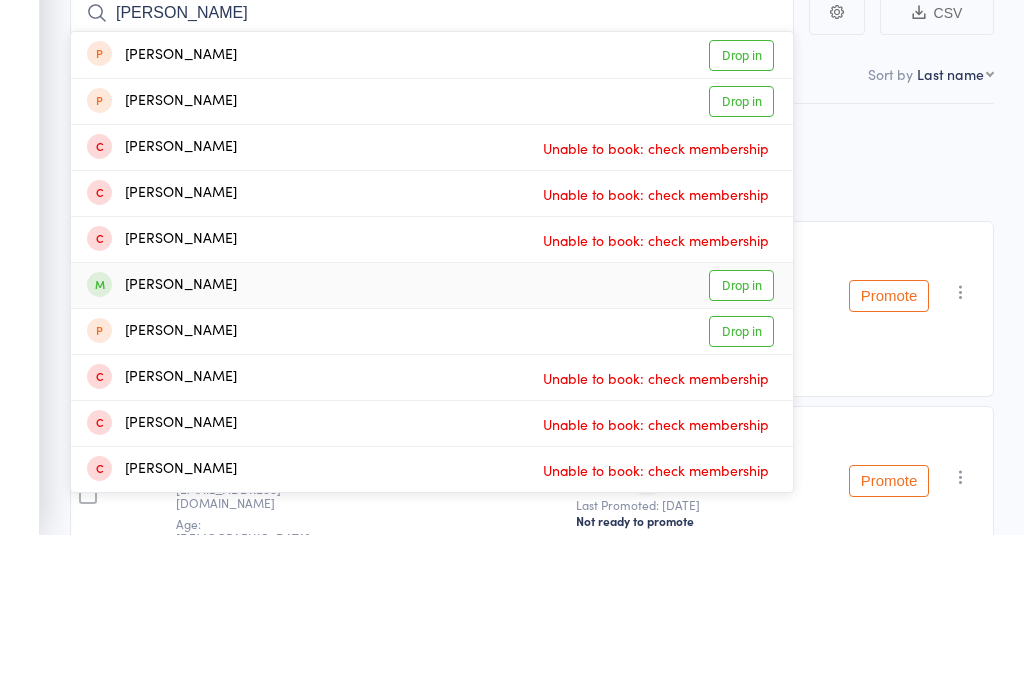 click on "Drop in" at bounding box center [741, 448] 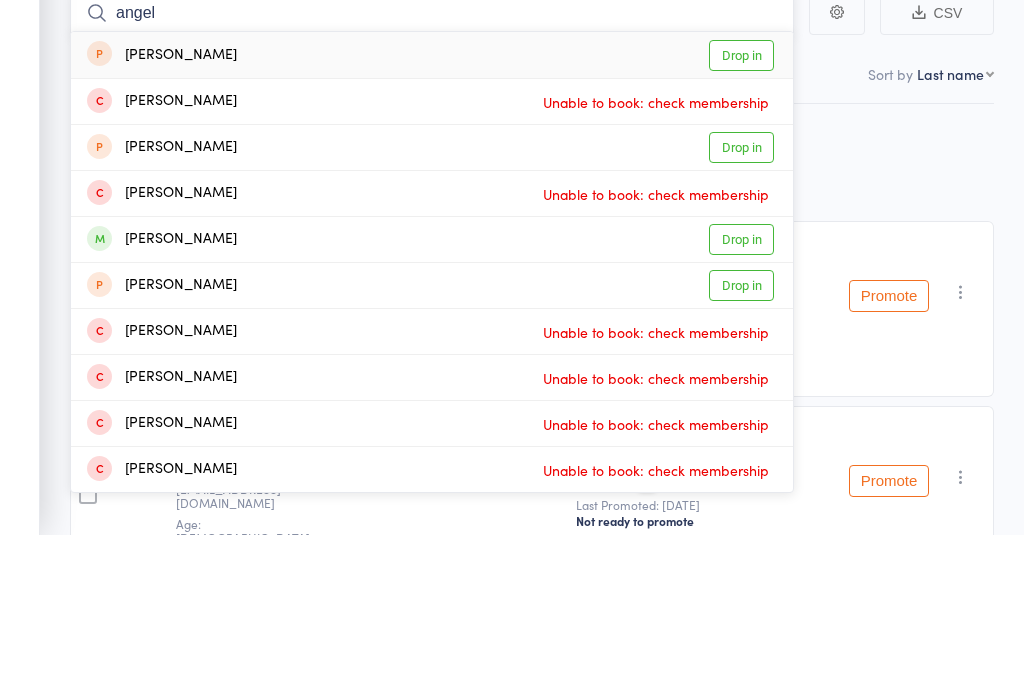 type on "angel" 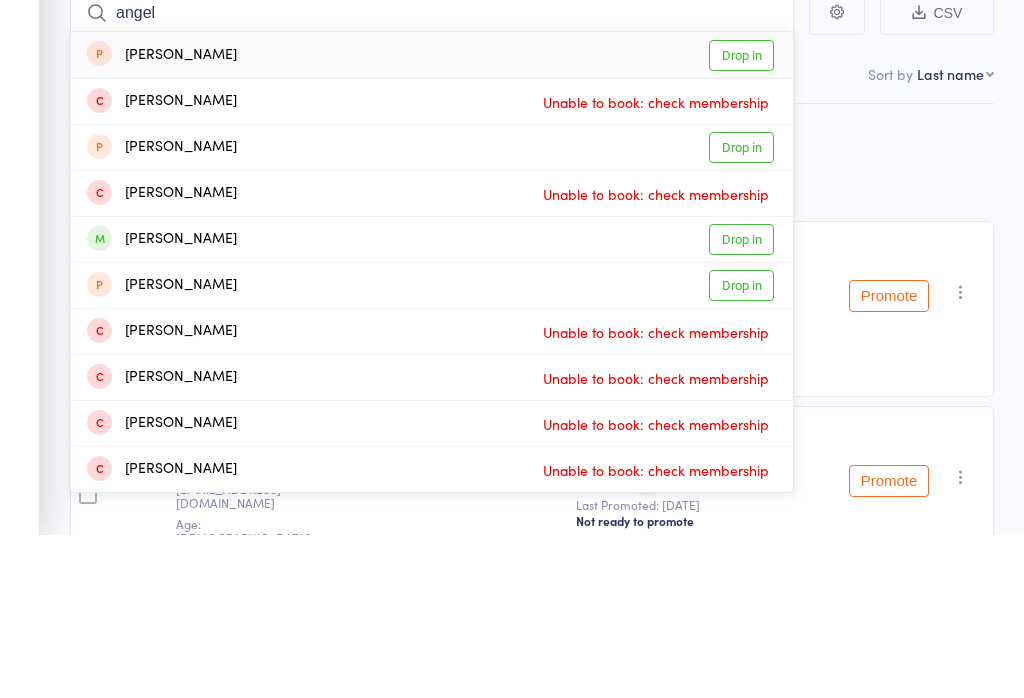 click on "Drop in" at bounding box center [741, 402] 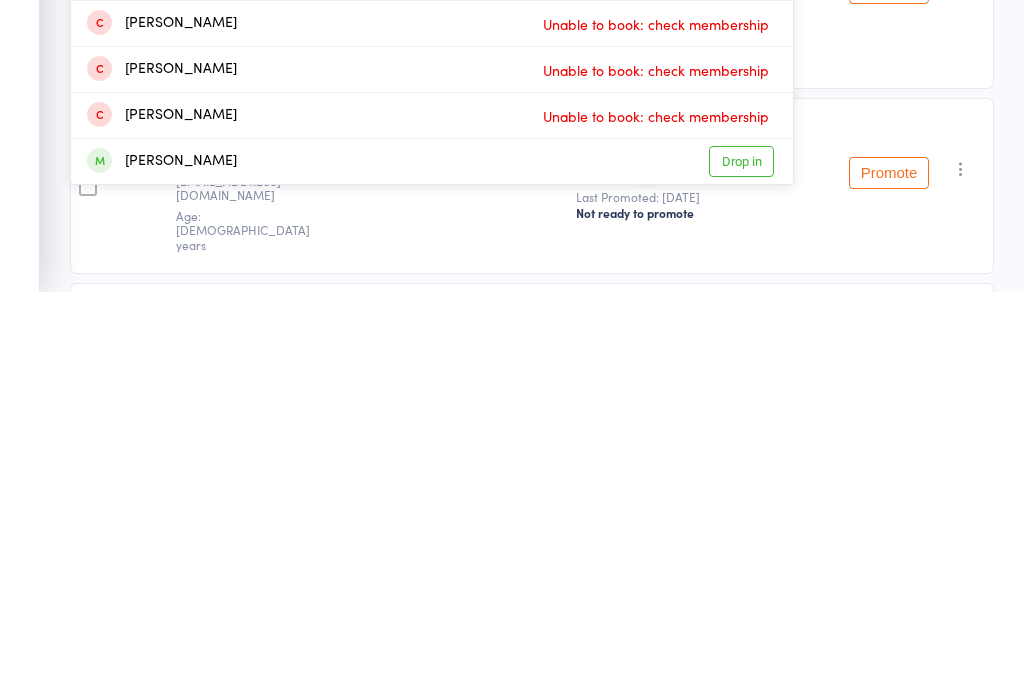 scroll, scrollTop: 54, scrollLeft: 0, axis: vertical 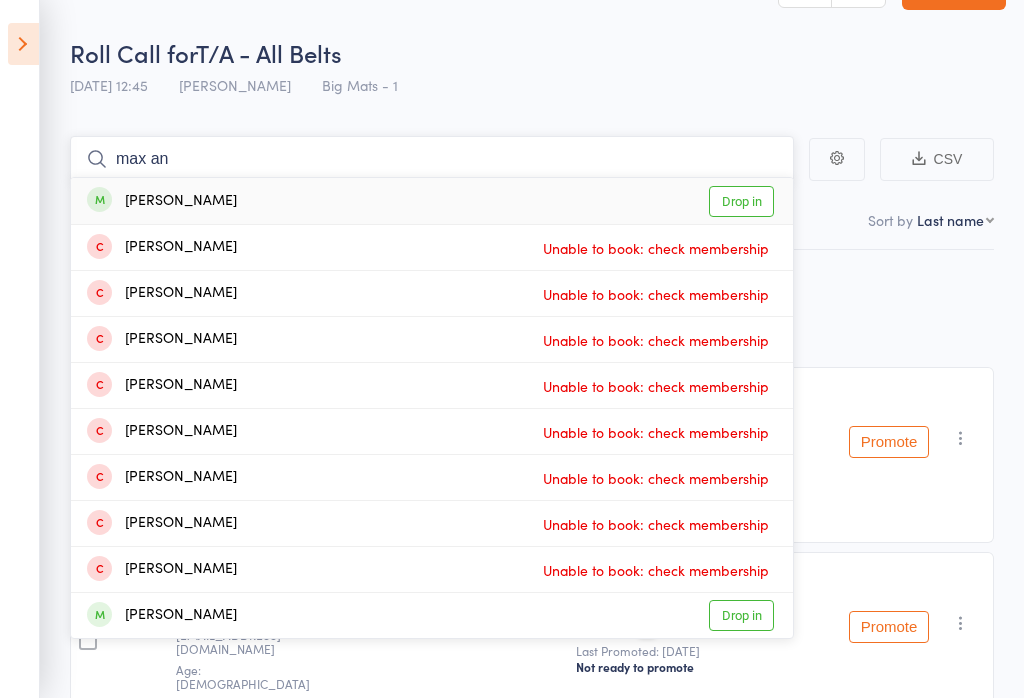 type on "max an" 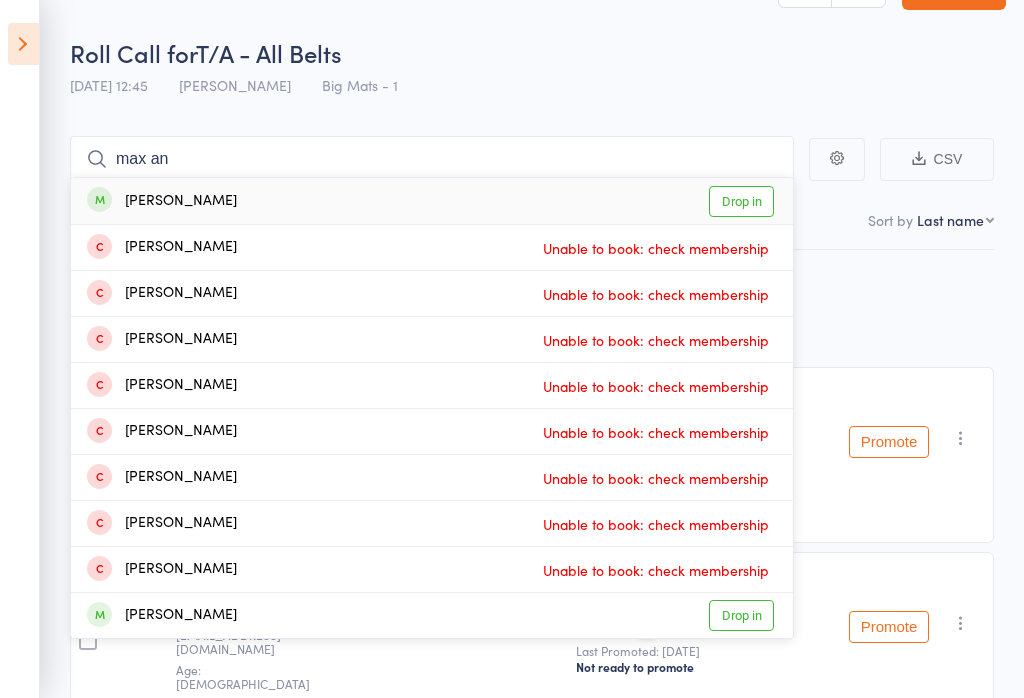 click on "Drop in" at bounding box center [741, 201] 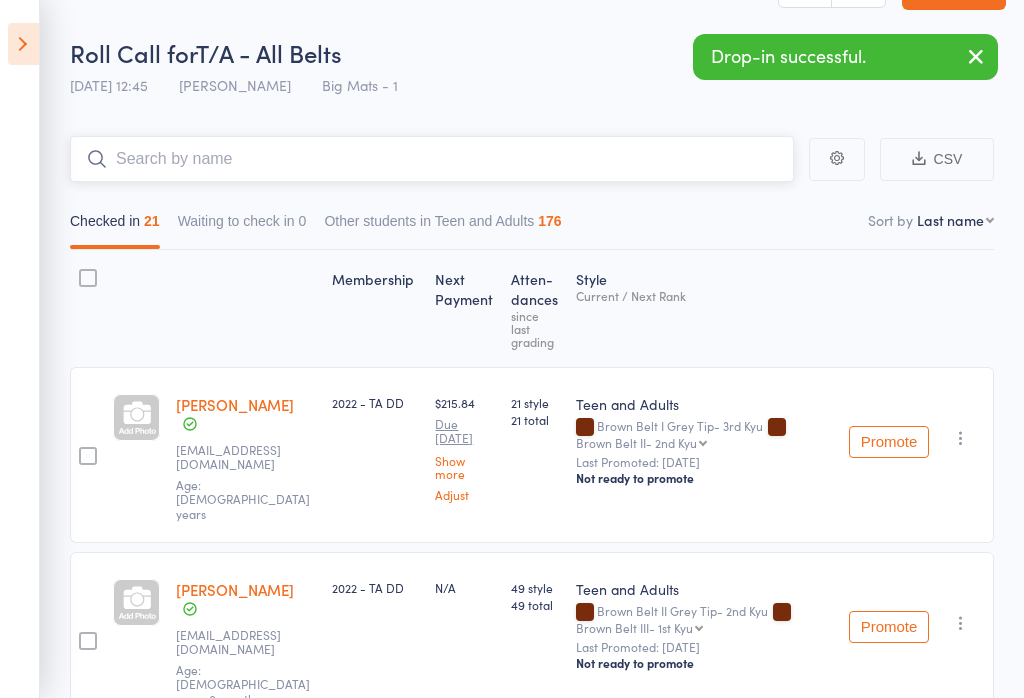 scroll, scrollTop: 0, scrollLeft: 0, axis: both 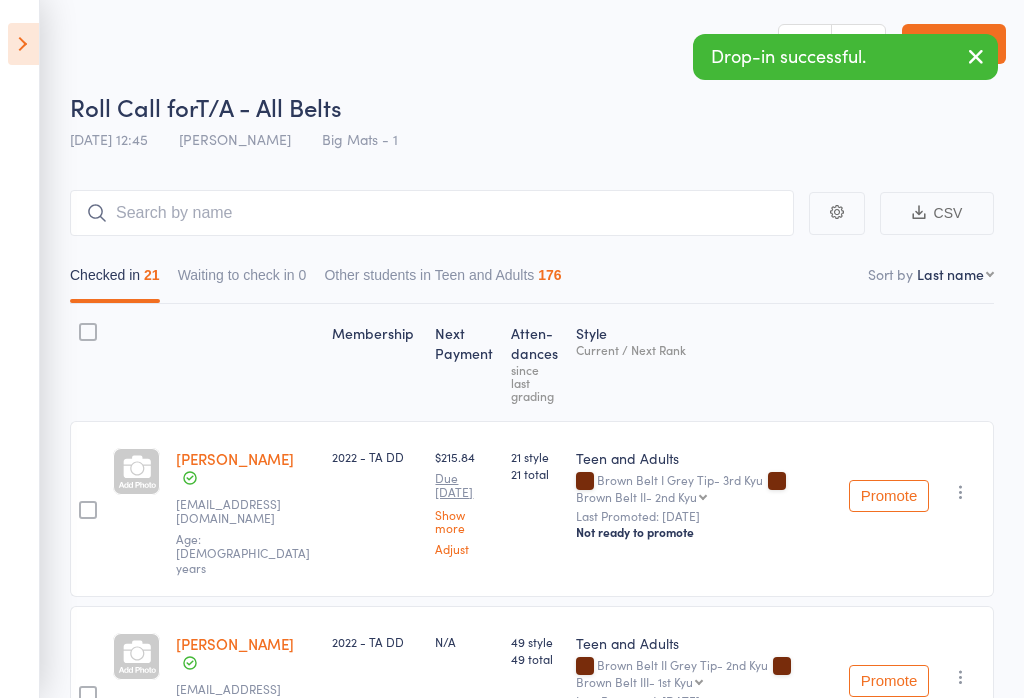 click on "Roll Call for  T/A - All Belts 12 Jul 12:45  Justin Qubrosi  Big Mats - 1  Manual search Scanner input Exit roll call" at bounding box center [512, 80] 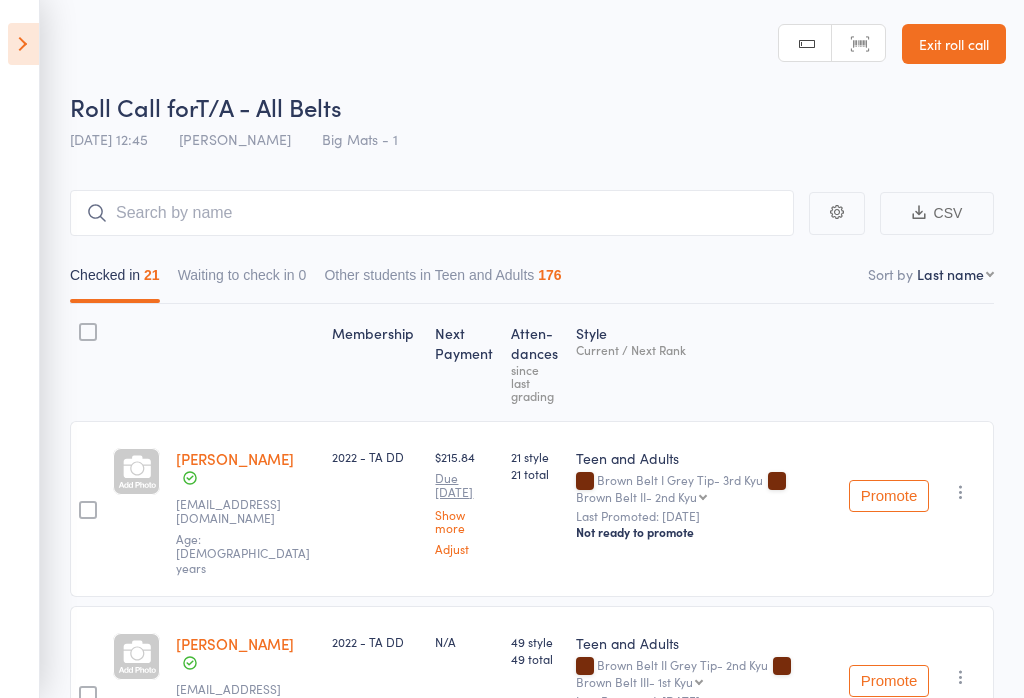 click on "Exit roll call" at bounding box center [954, 44] 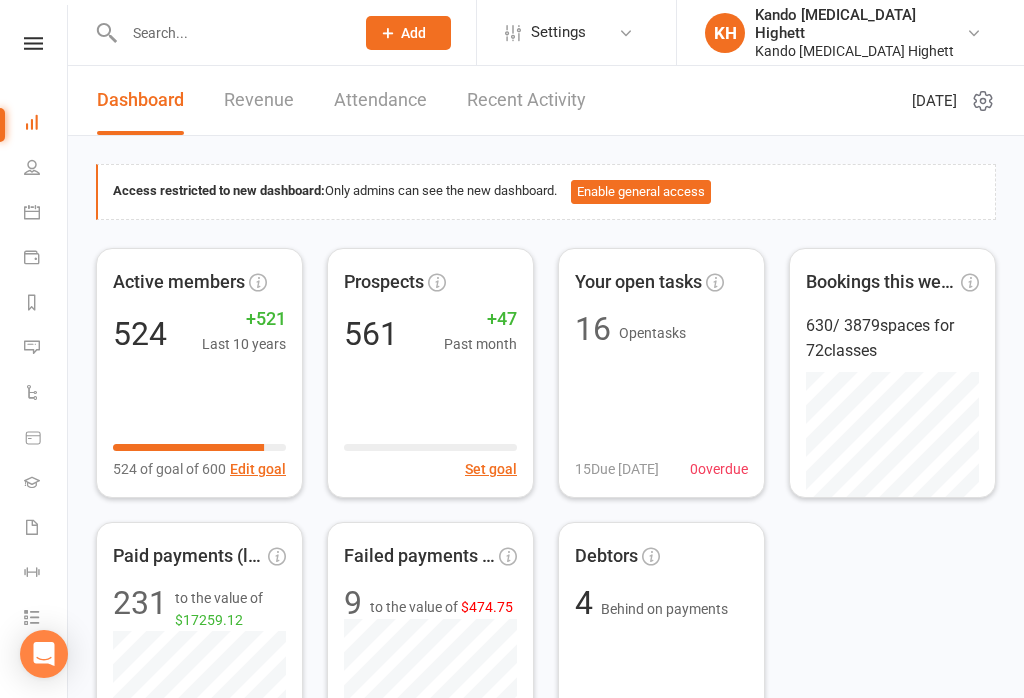 scroll, scrollTop: 0, scrollLeft: 0, axis: both 